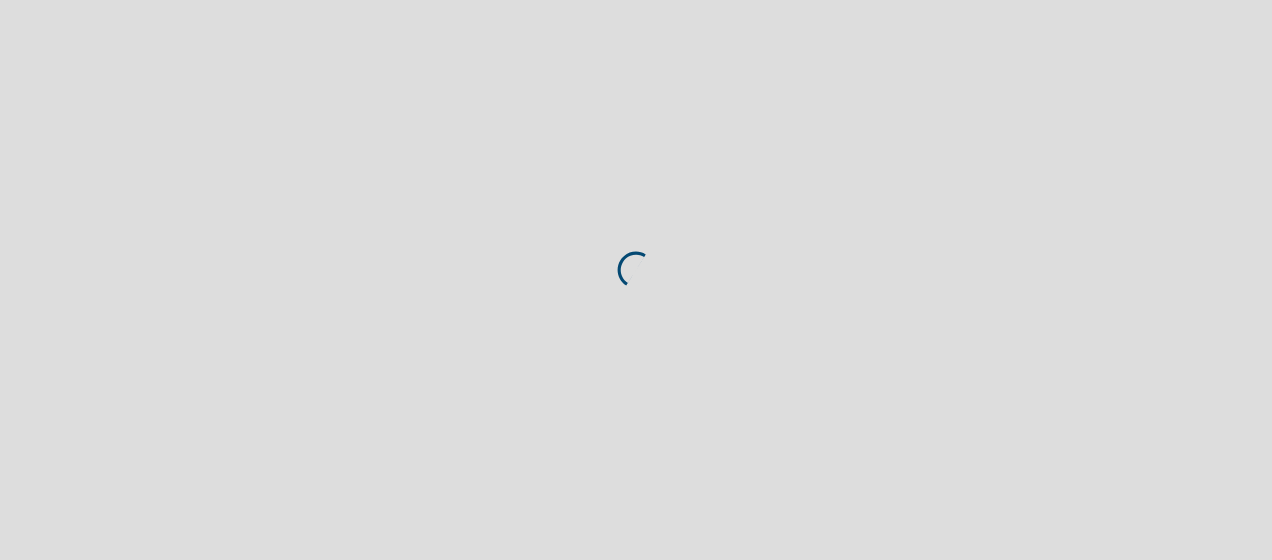 scroll, scrollTop: 0, scrollLeft: 0, axis: both 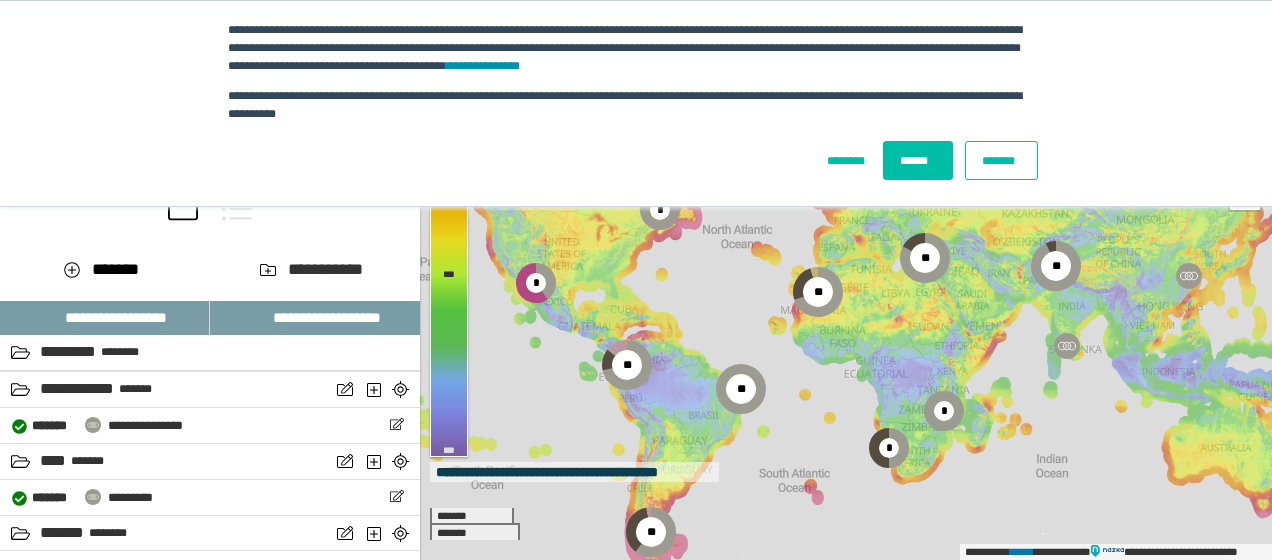click on "******" at bounding box center (918, 160) 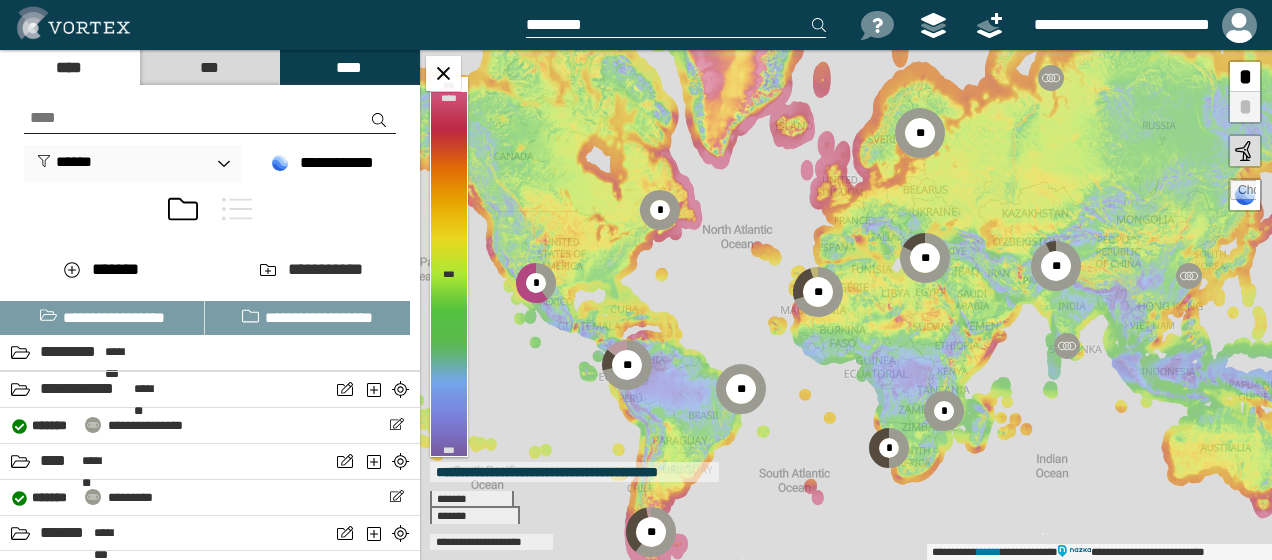 click at bounding box center [676, 25] 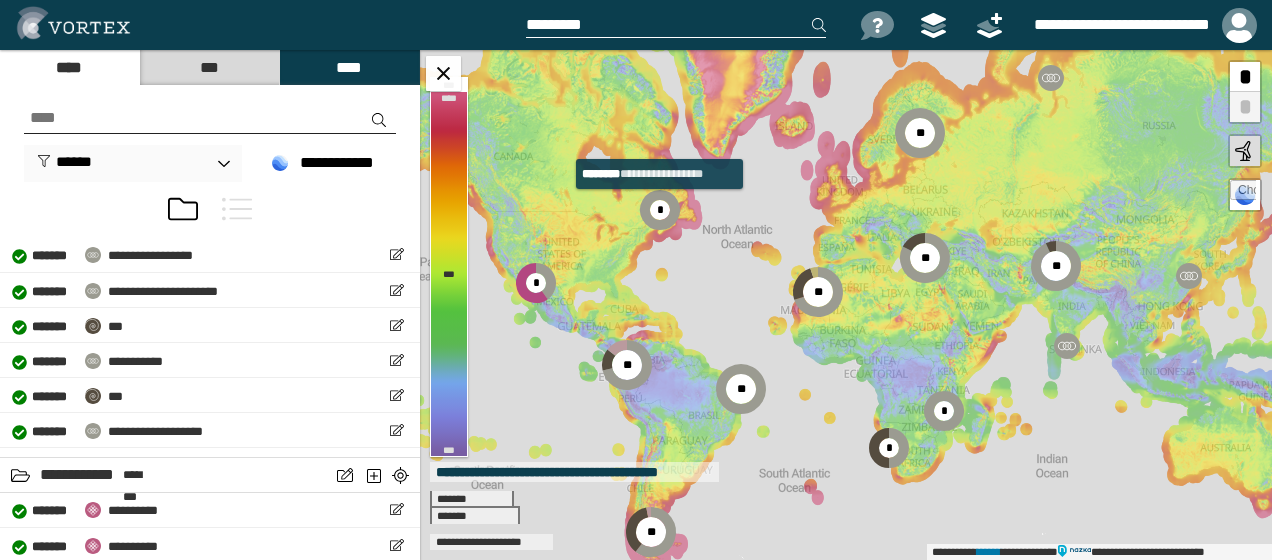 scroll, scrollTop: 900, scrollLeft: 0, axis: vertical 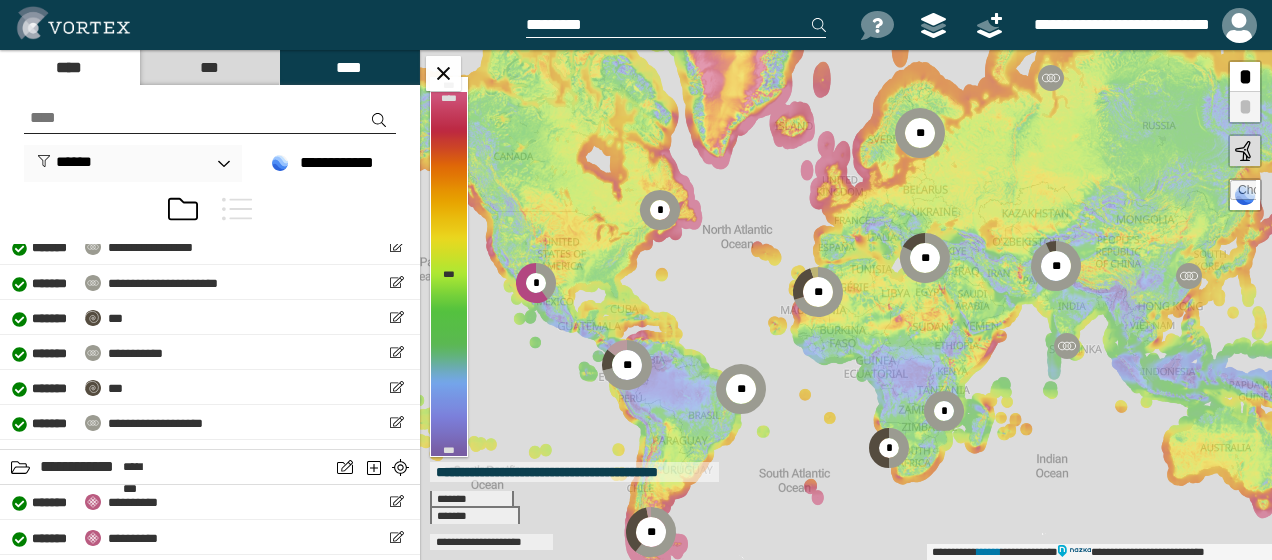 click at bounding box center [210, 118] 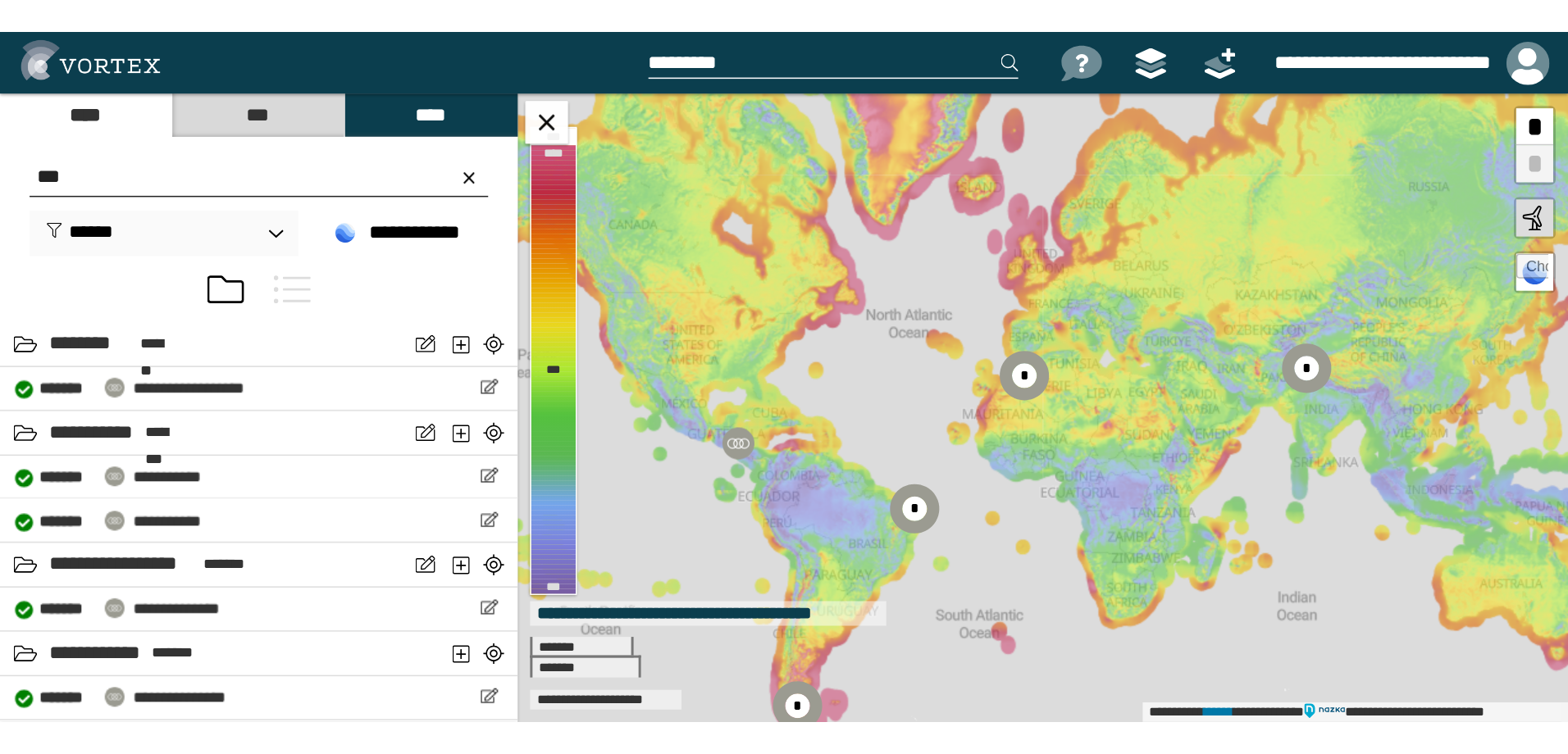 scroll, scrollTop: 0, scrollLeft: 0, axis: both 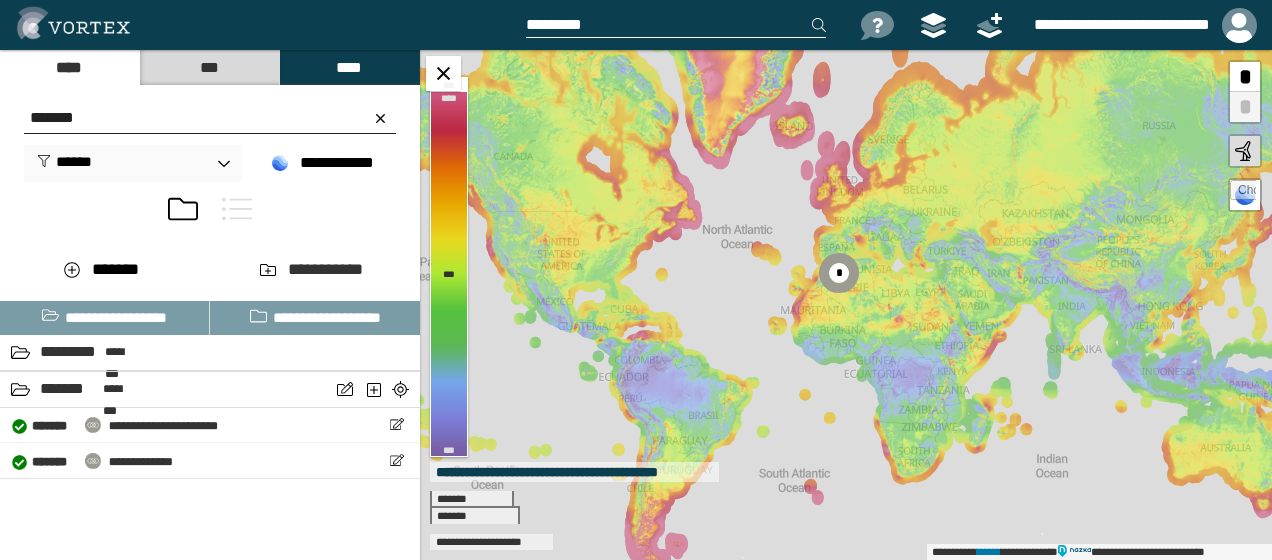 type on "*******" 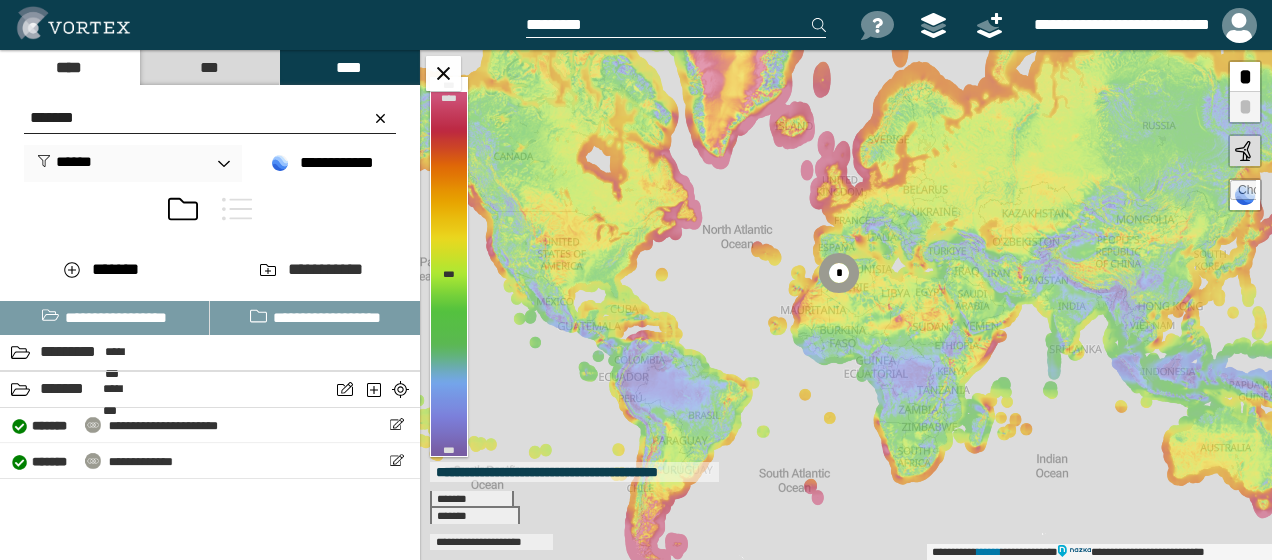 click on "***" at bounding box center (209, 67) 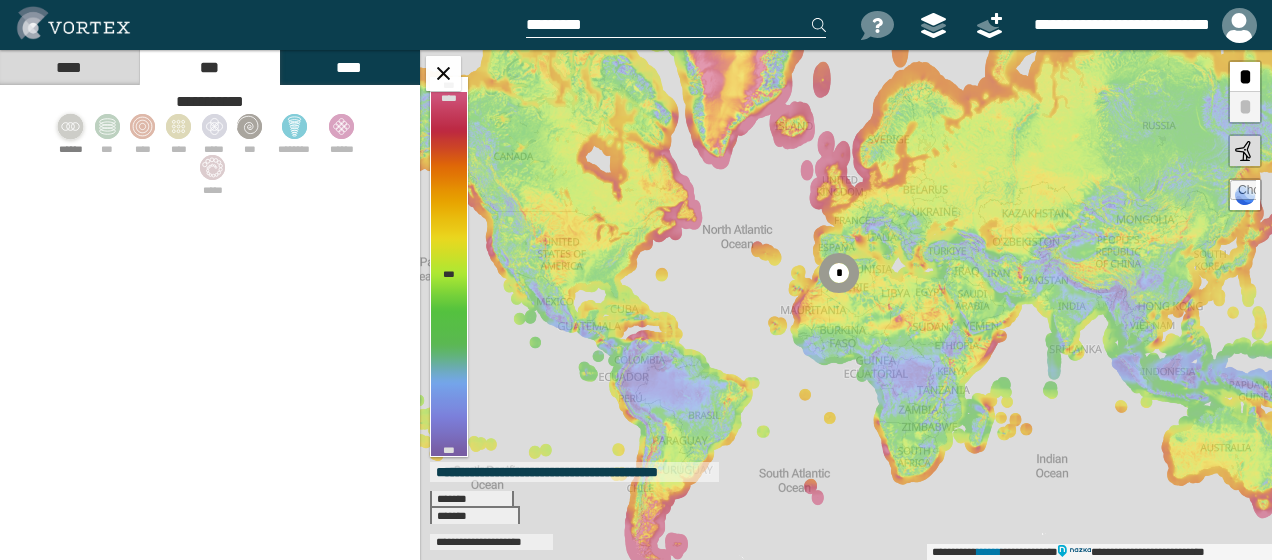 click 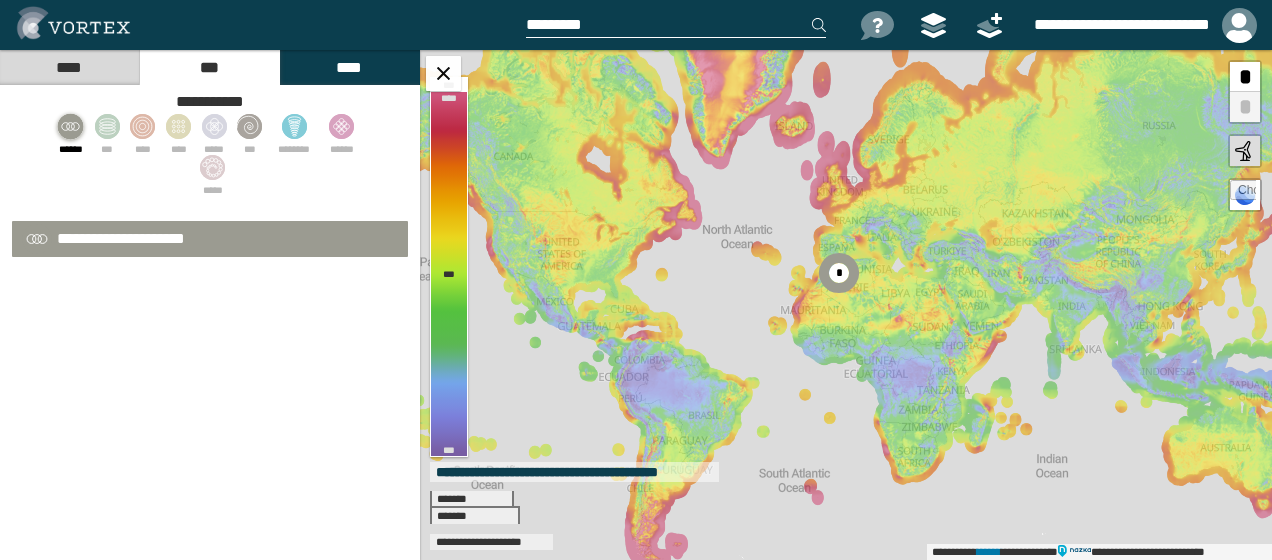 select on "*" 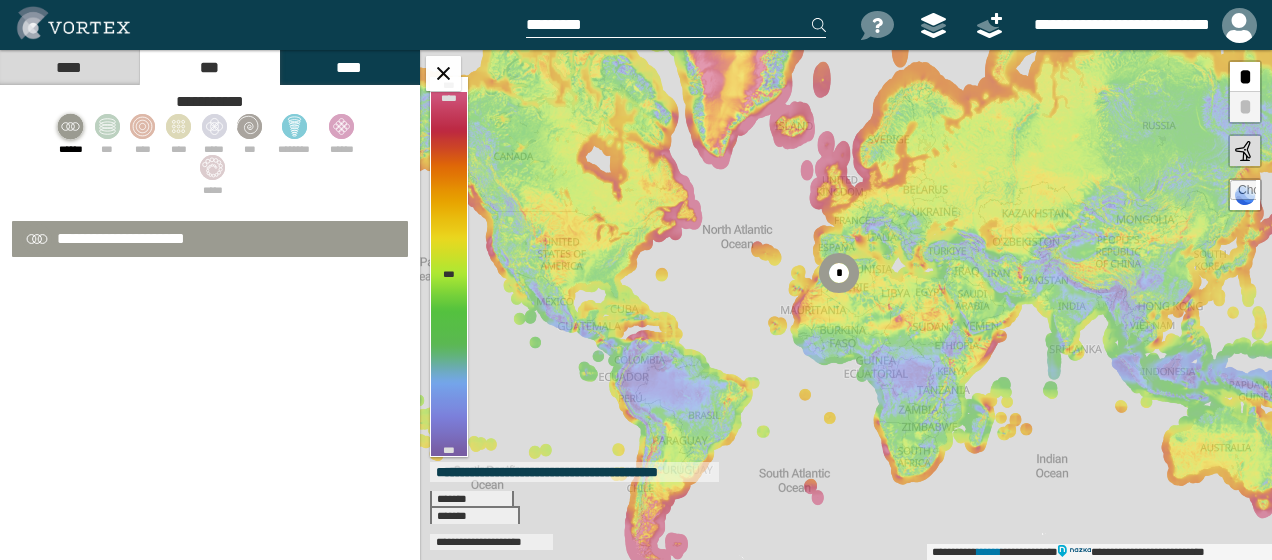 select on "**" 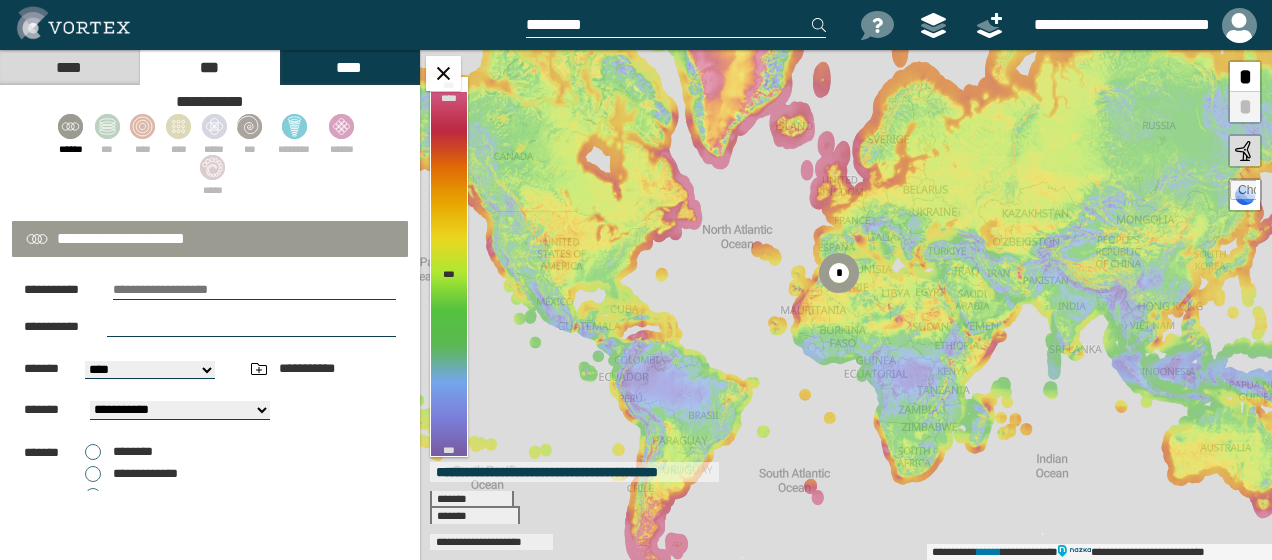 click at bounding box center [254, 290] 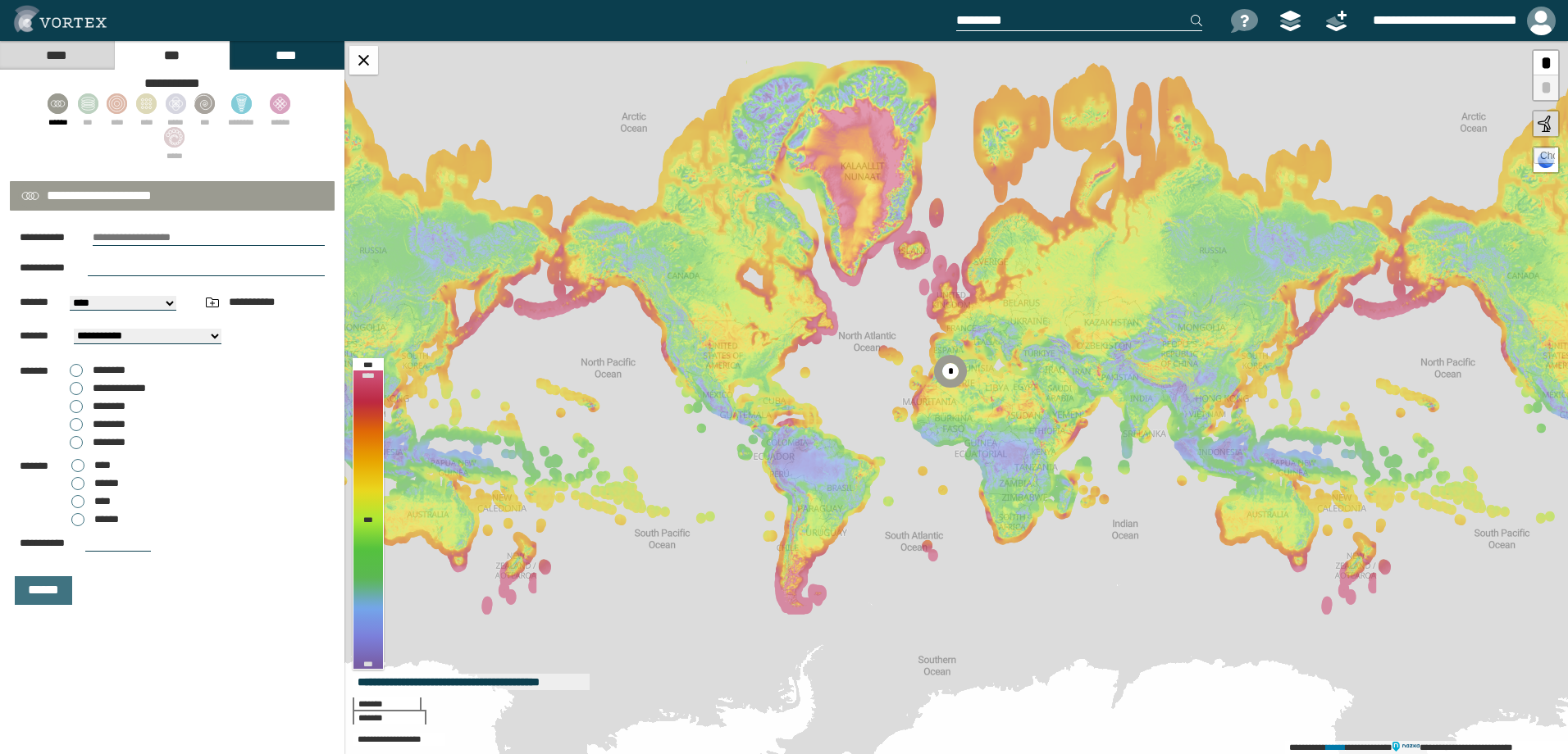 click at bounding box center [208, 238] 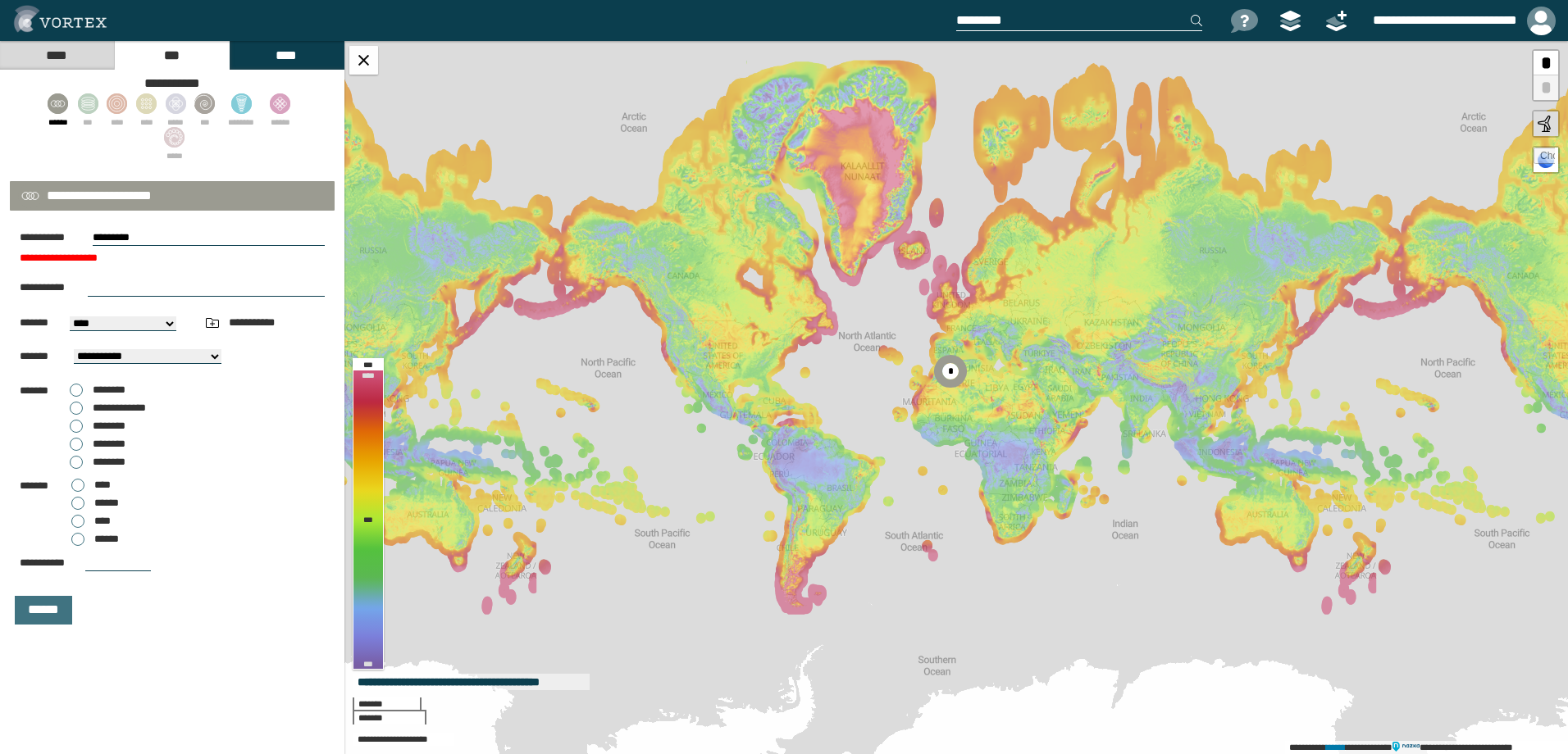 click on "*********" at bounding box center (208, 238) 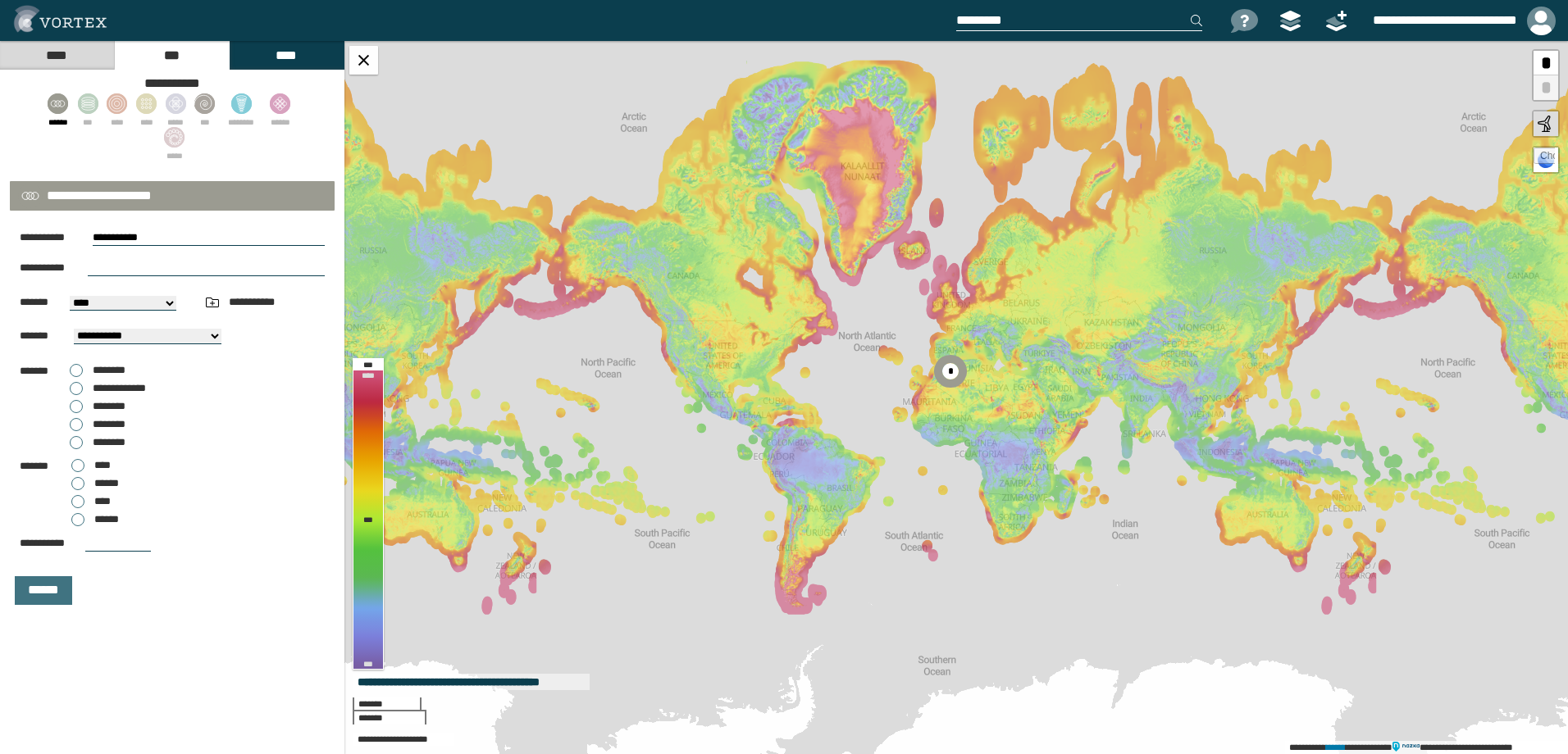 paste on "**********" 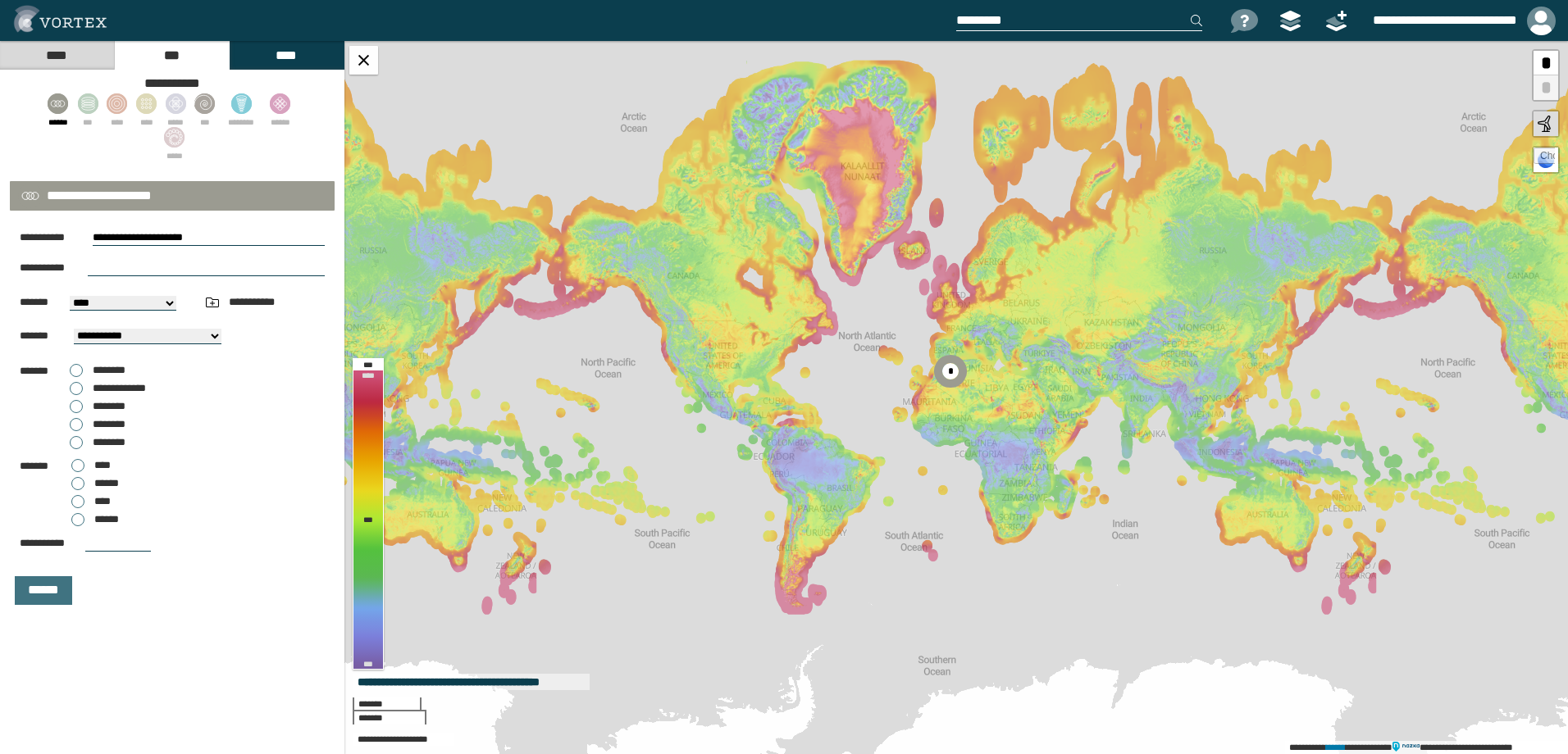 click on "**********" at bounding box center [172, 417] 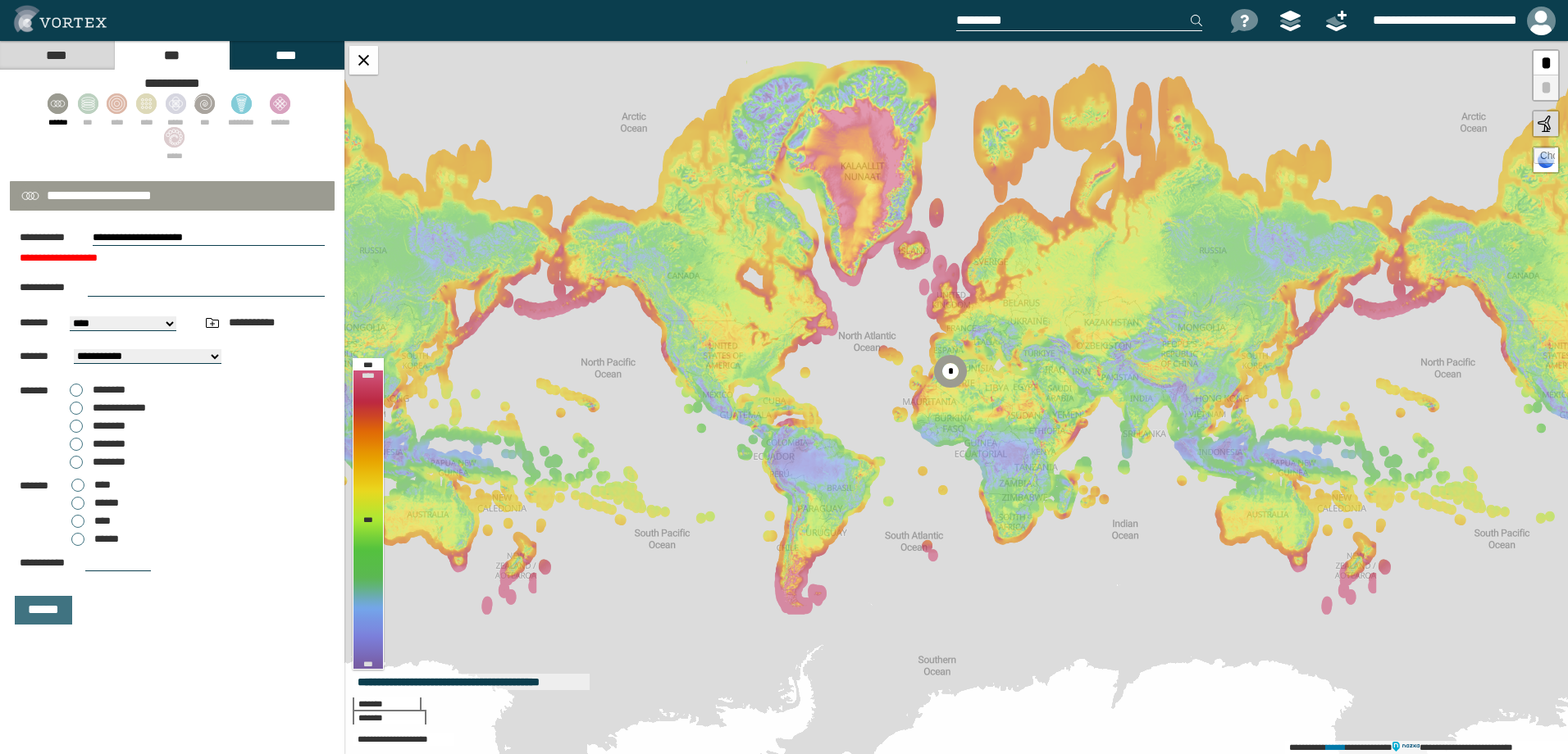 click on "**********" at bounding box center (172, 456) 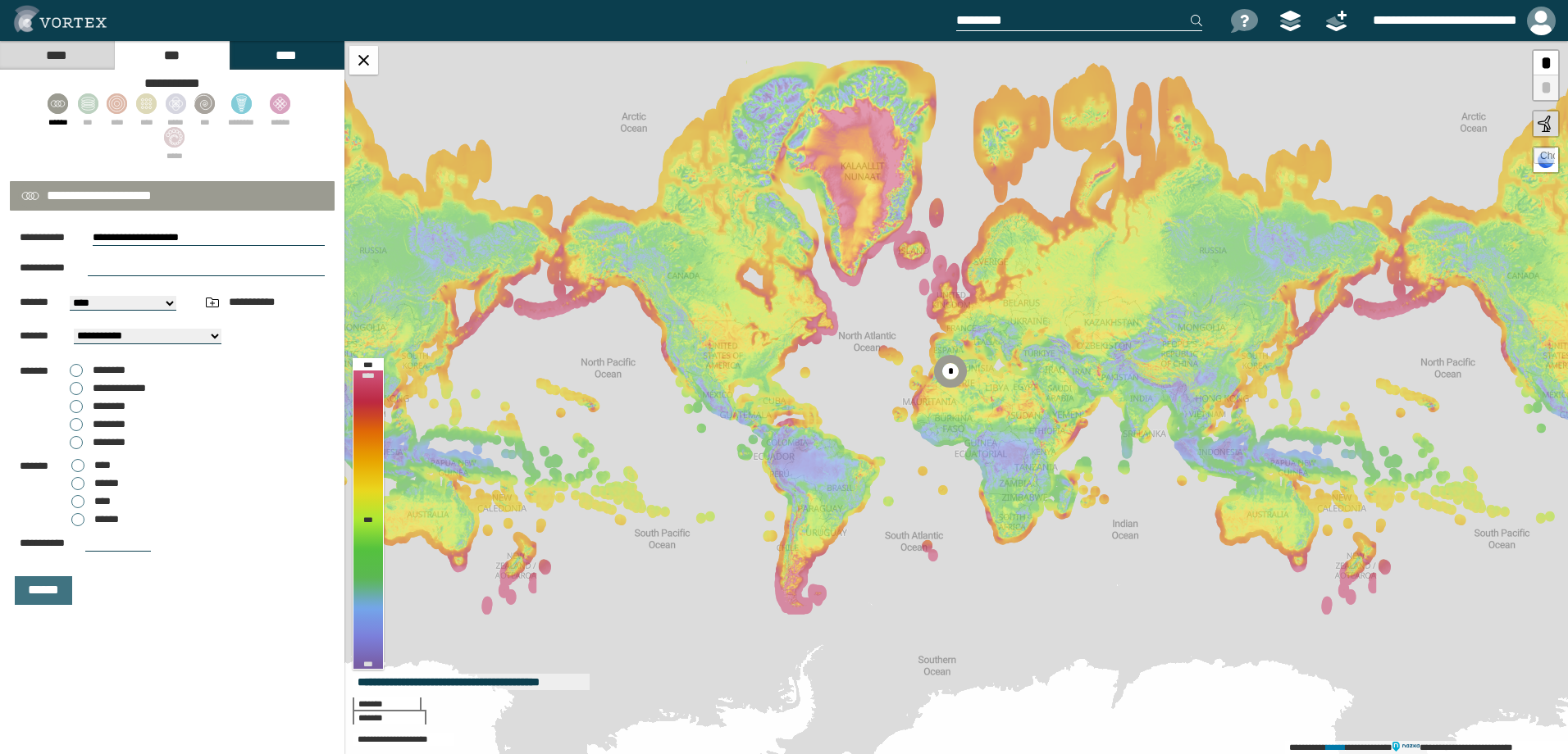 type on "**********" 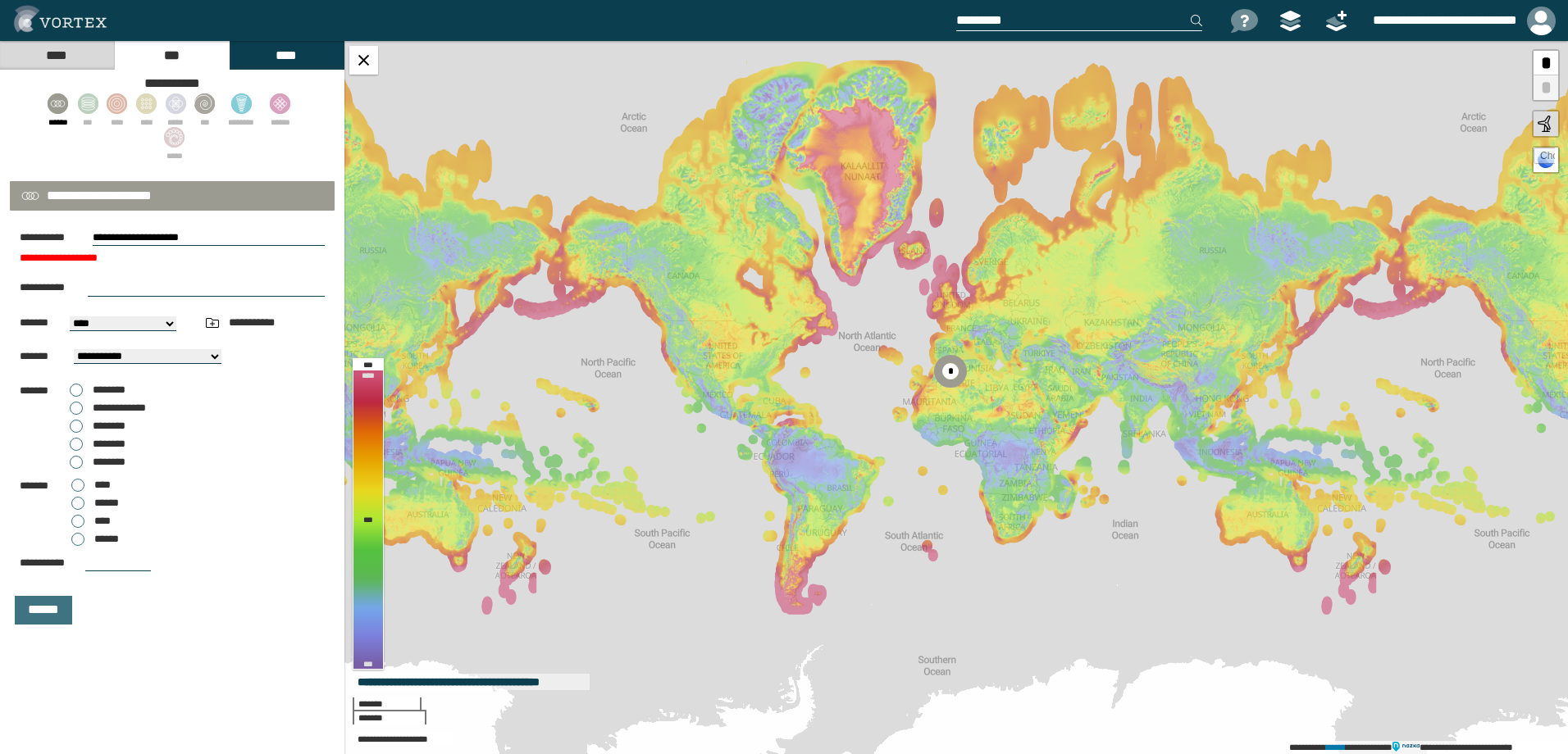 click on "**********" at bounding box center [172, 427] 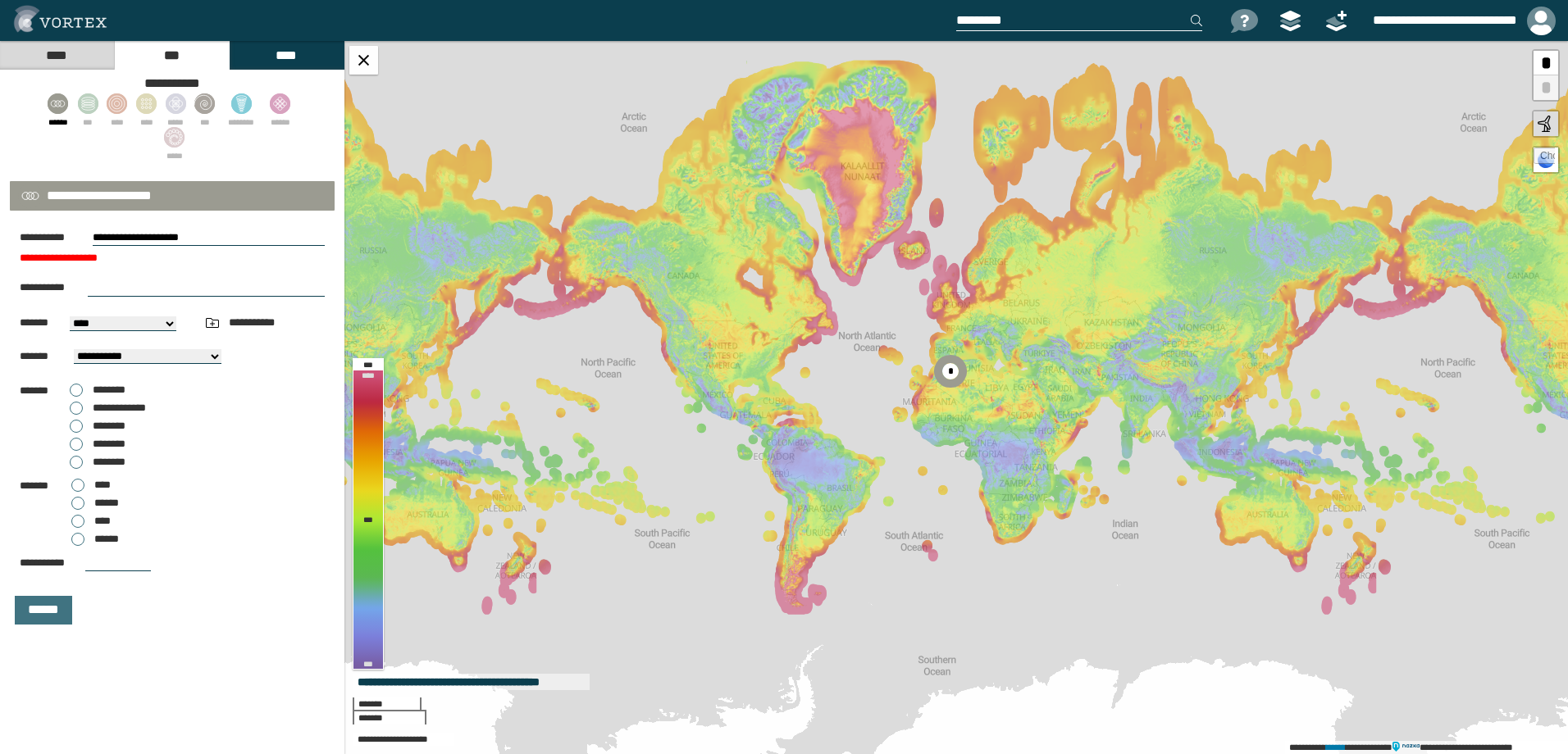 click on "**********" at bounding box center [208, 238] 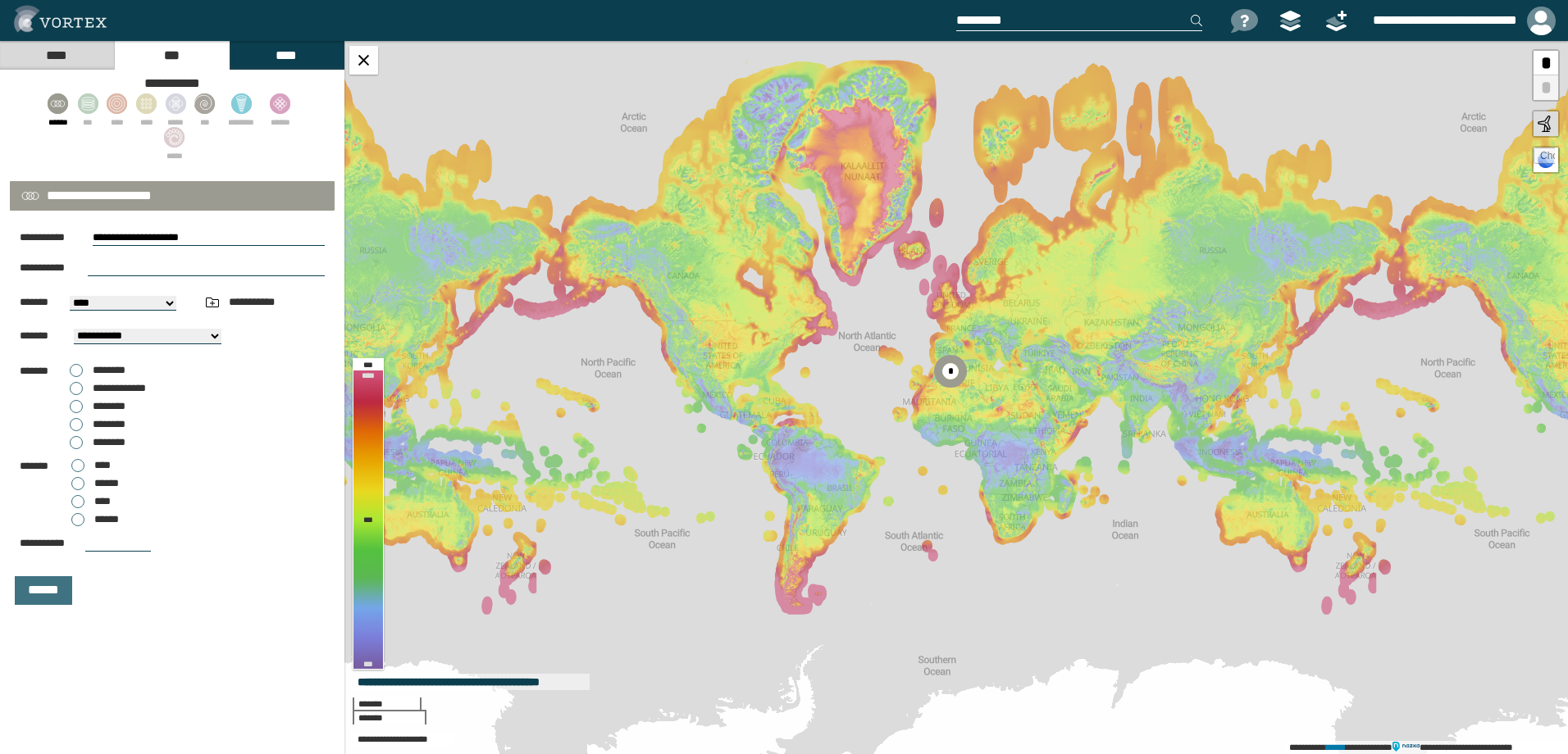 drag, startPoint x: 219, startPoint y: 237, endPoint x: 69, endPoint y: 233, distance: 150.0533 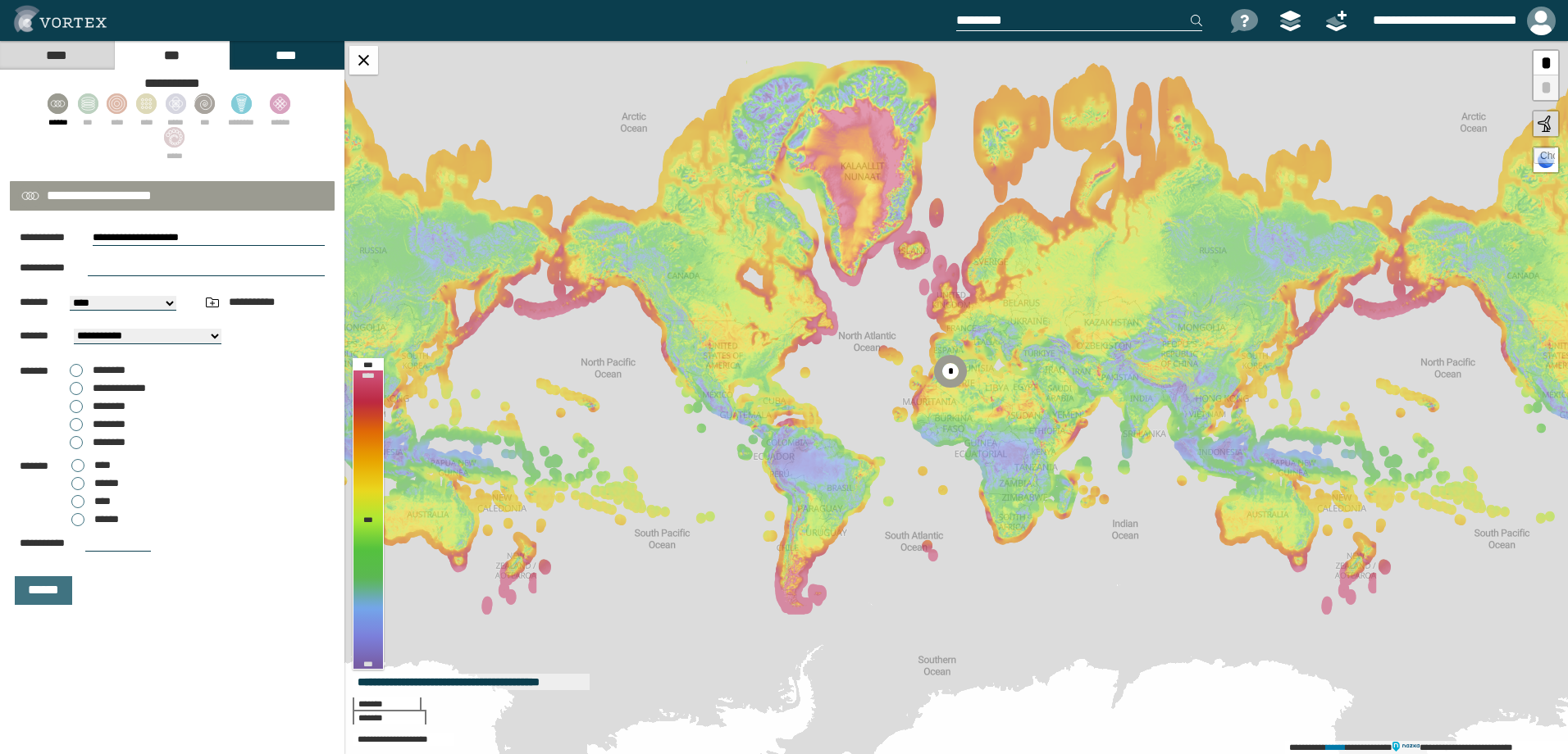 click on "**********" at bounding box center [172, 238] 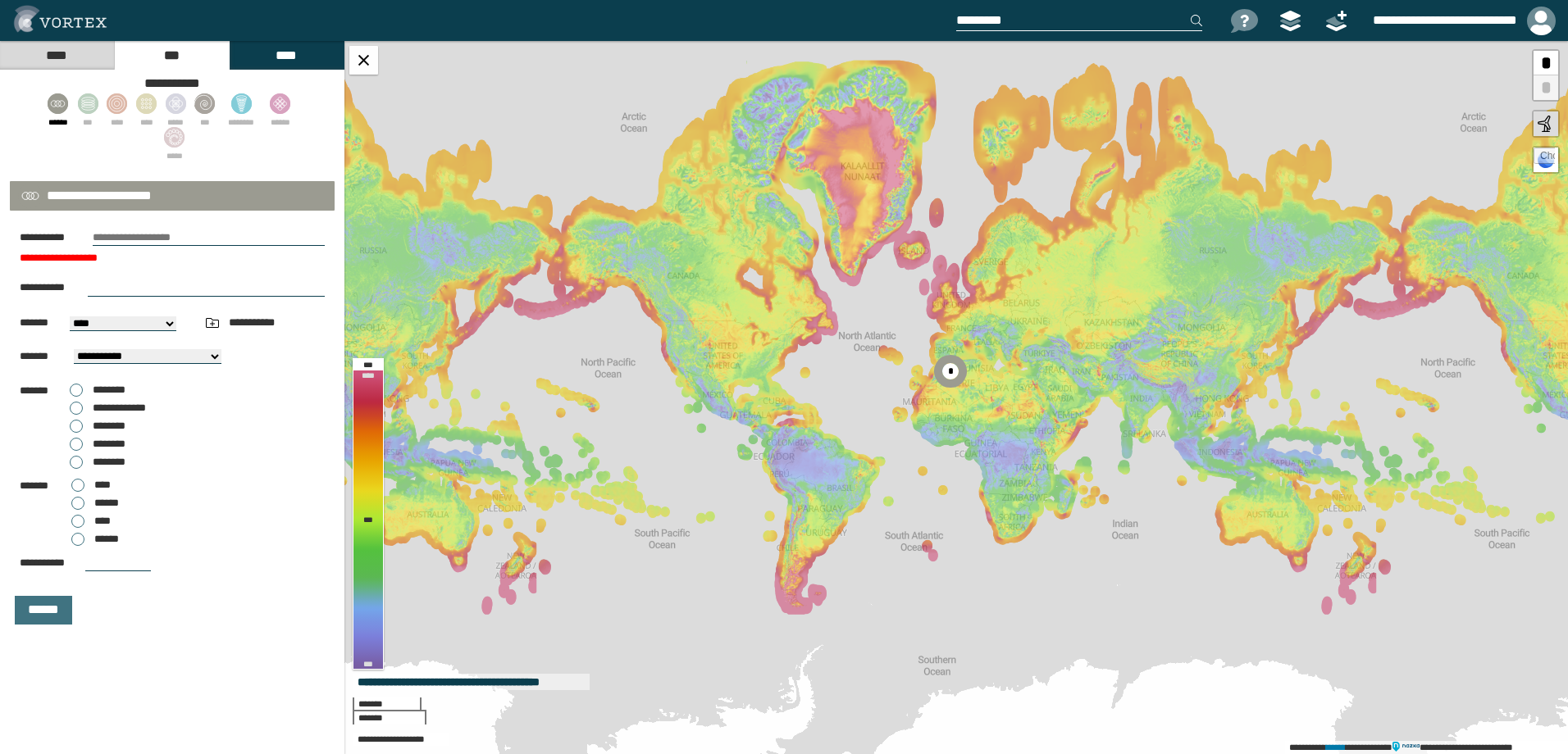 click at bounding box center (208, 238) 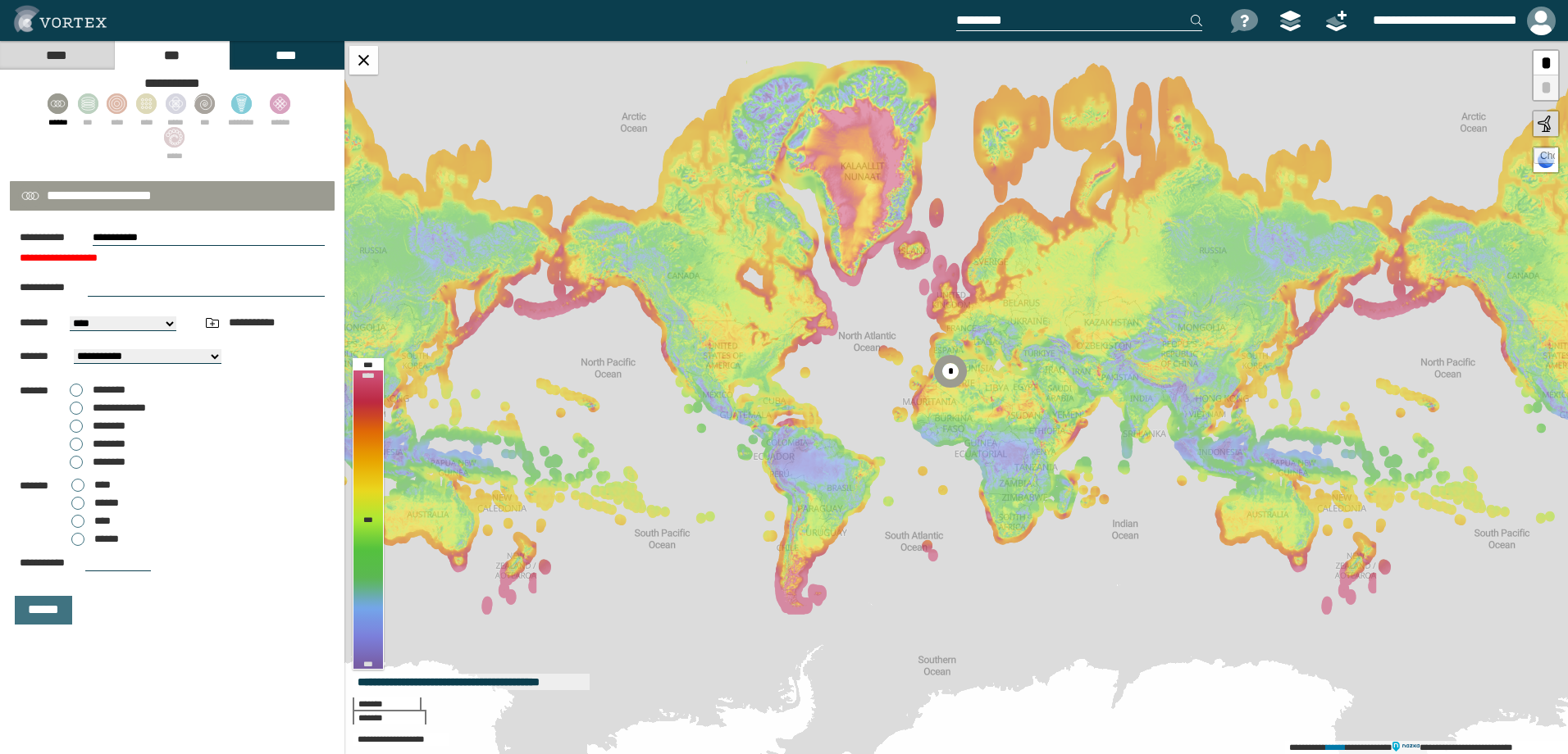 click on "**********" at bounding box center [208, 238] 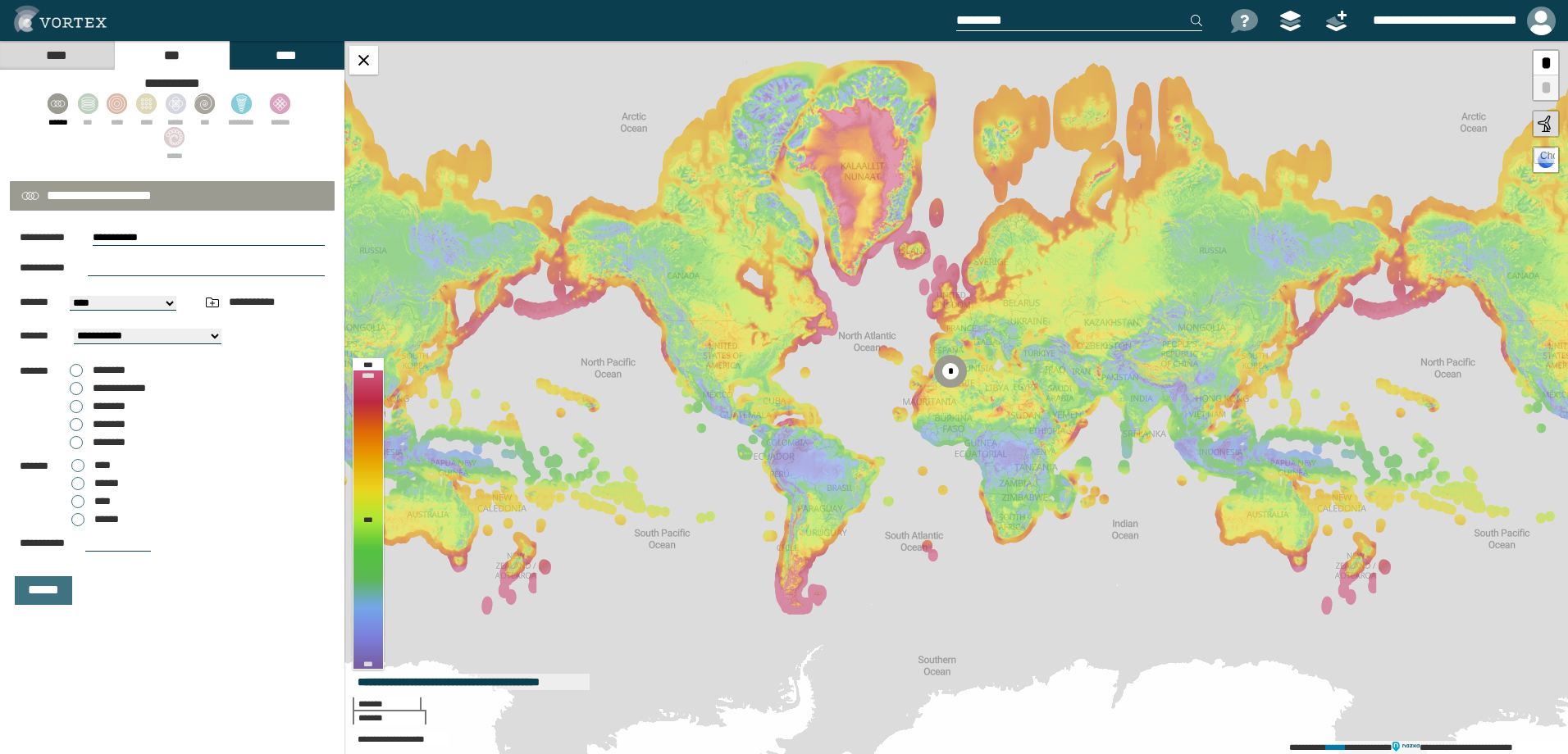 paste on "**********" 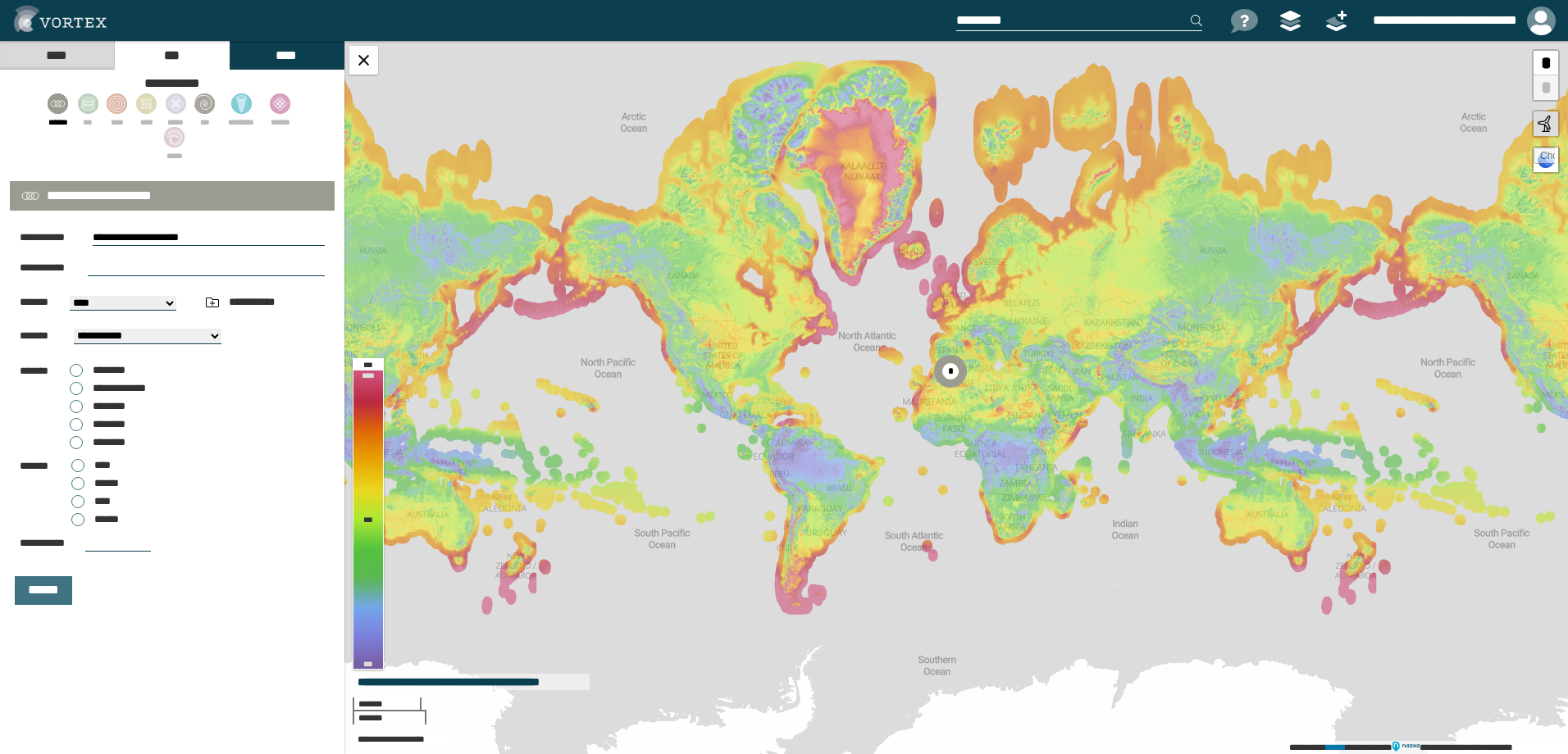 type on "**********" 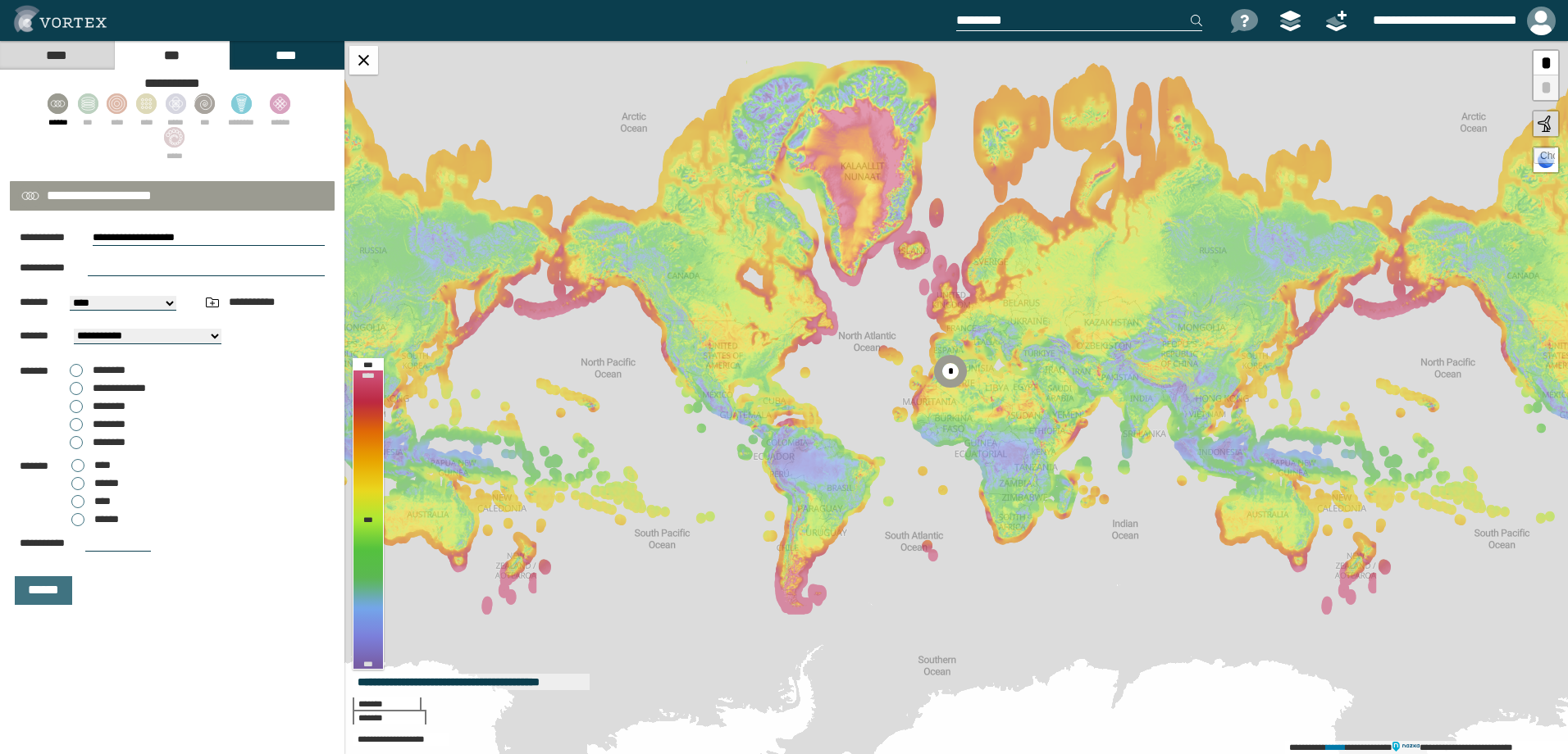 click at bounding box center (206, 268) 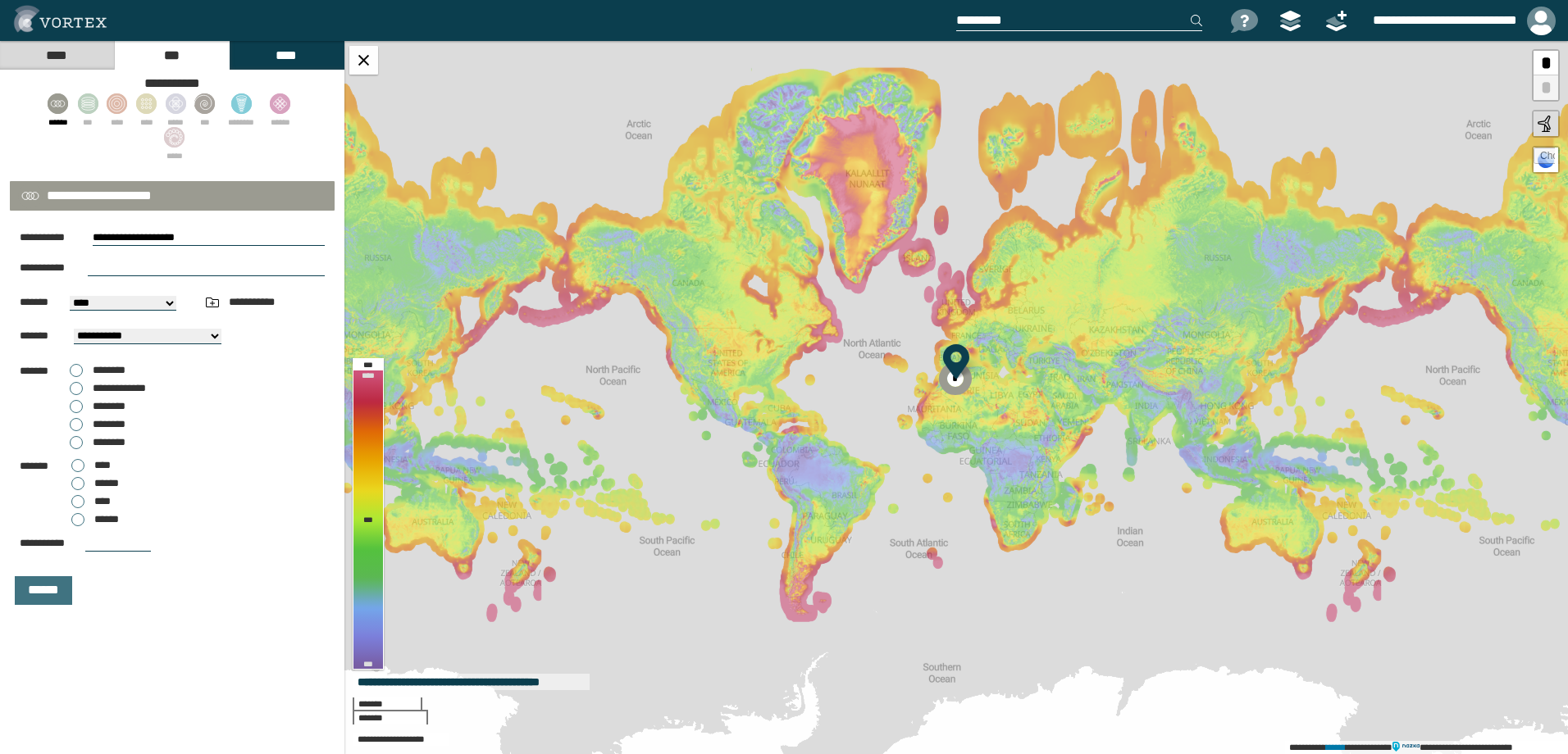 select on "**" 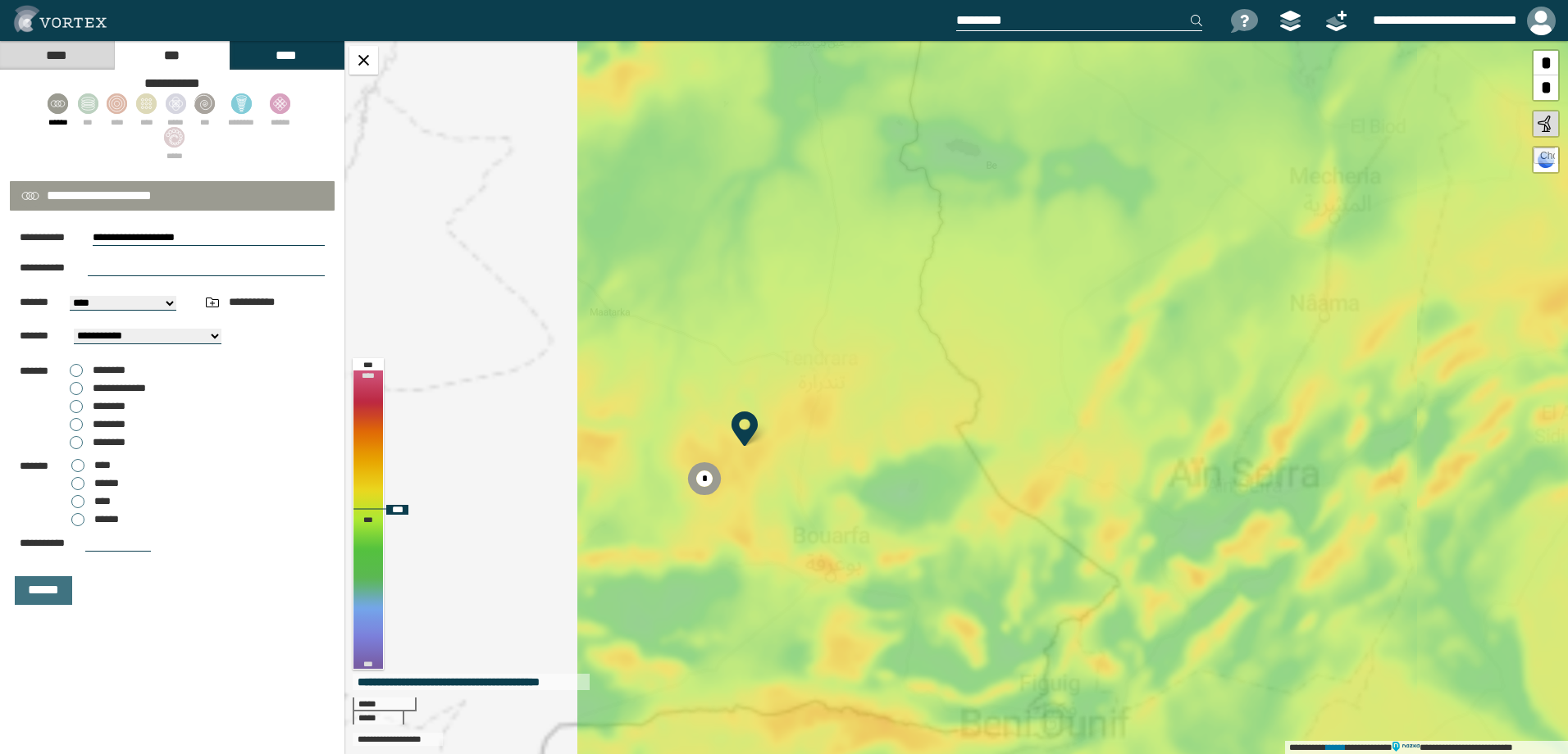 drag, startPoint x: 567, startPoint y: 519, endPoint x: 901, endPoint y: 443, distance: 342.5376 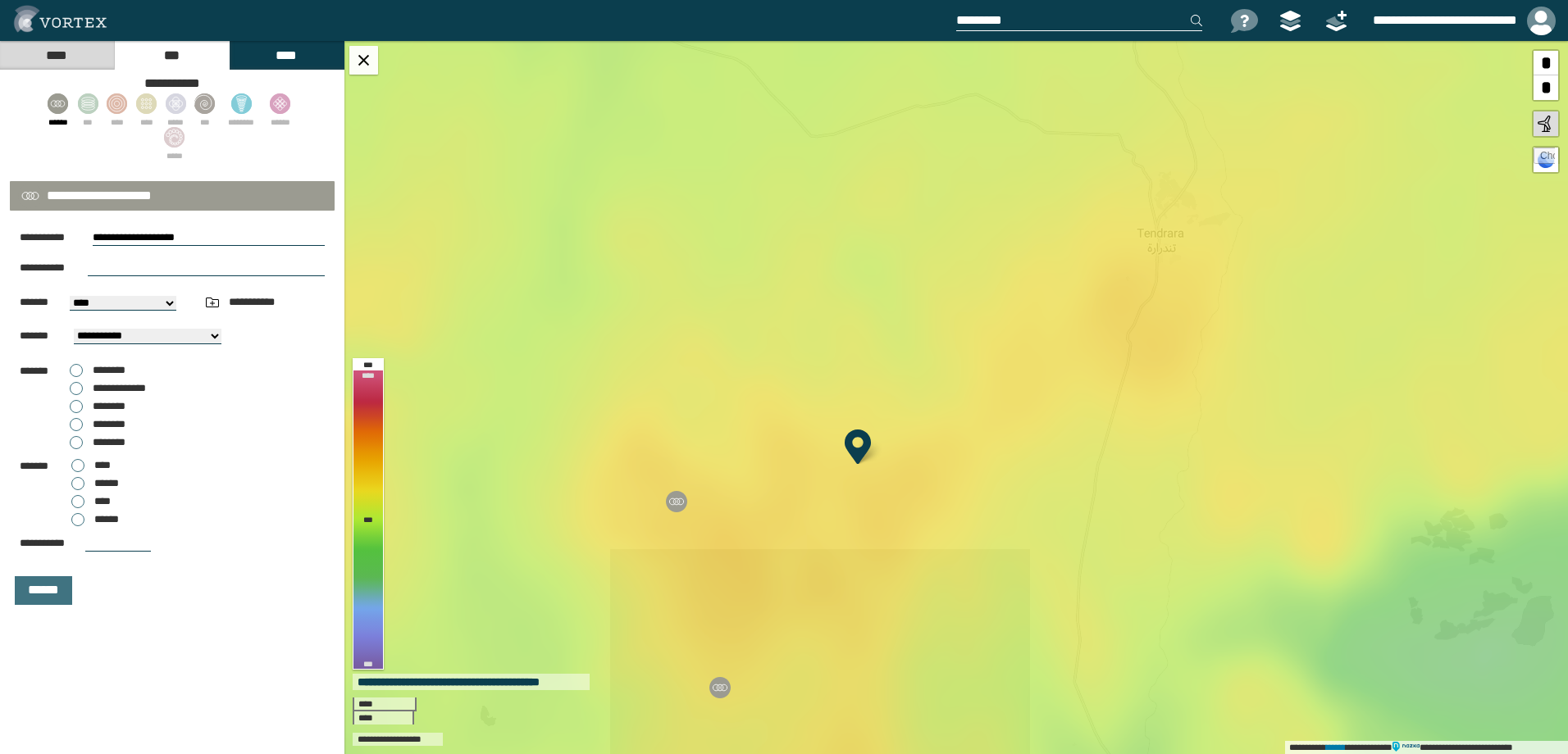 click at bounding box center [206, 268] 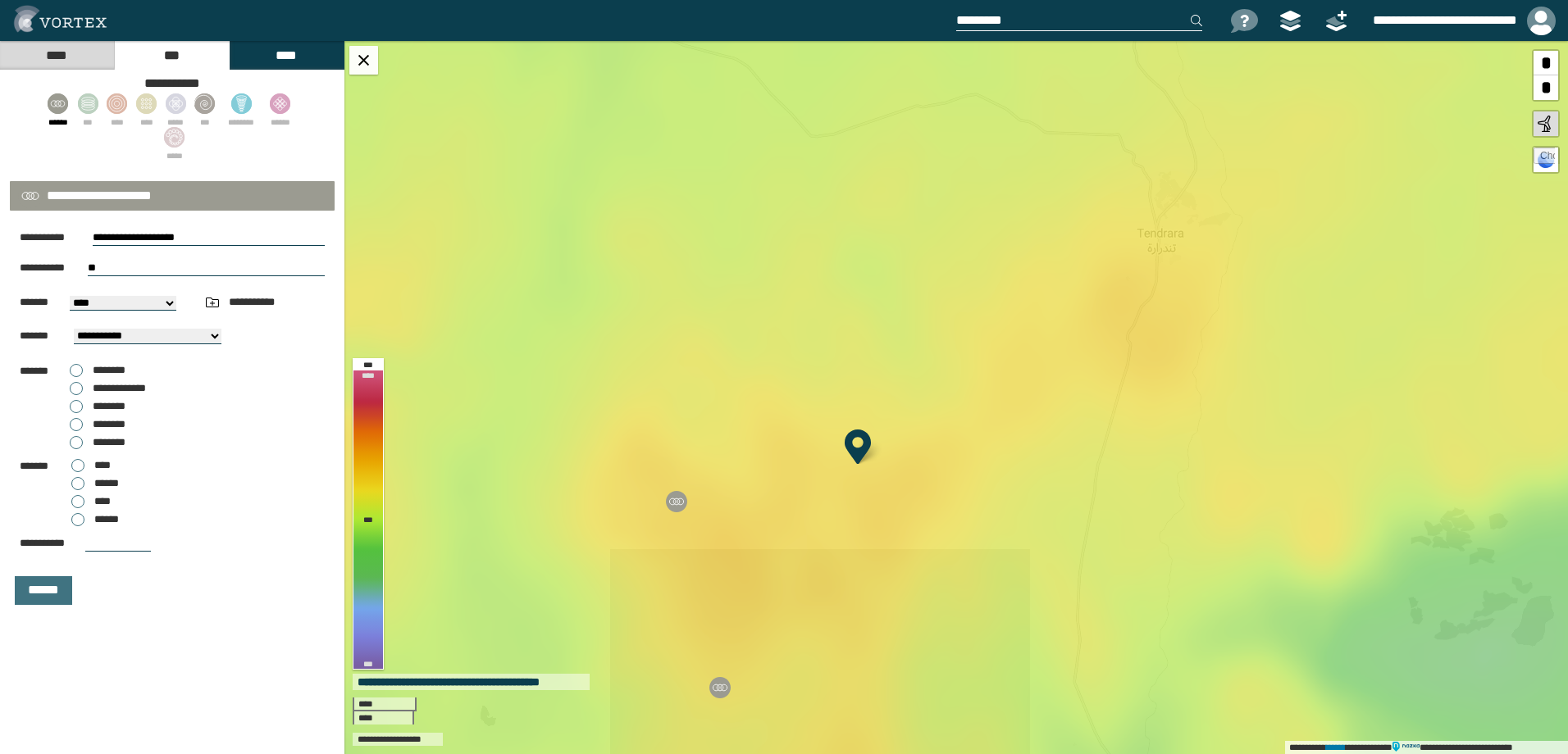 type on "*" 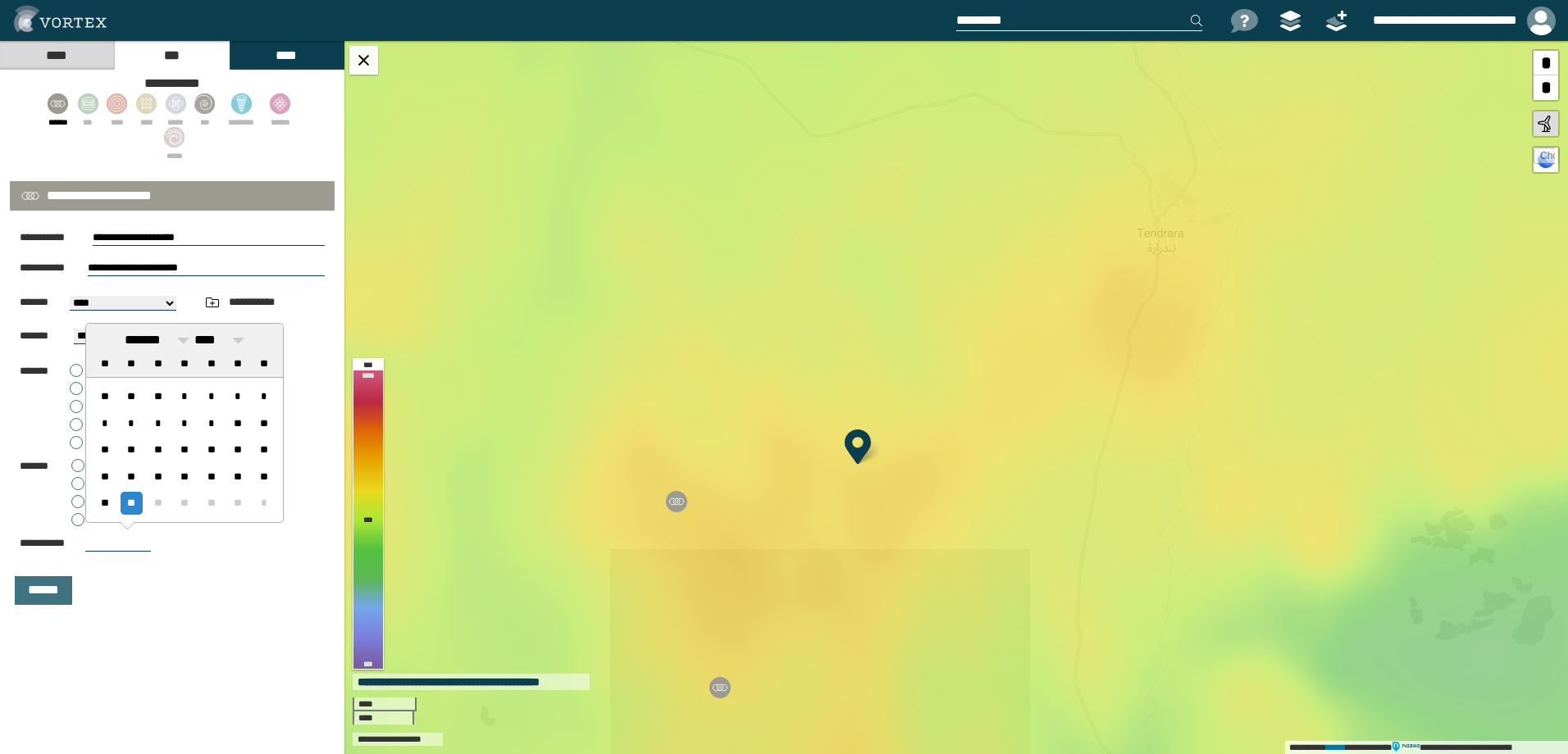 click on "**********" at bounding box center [206, 268] 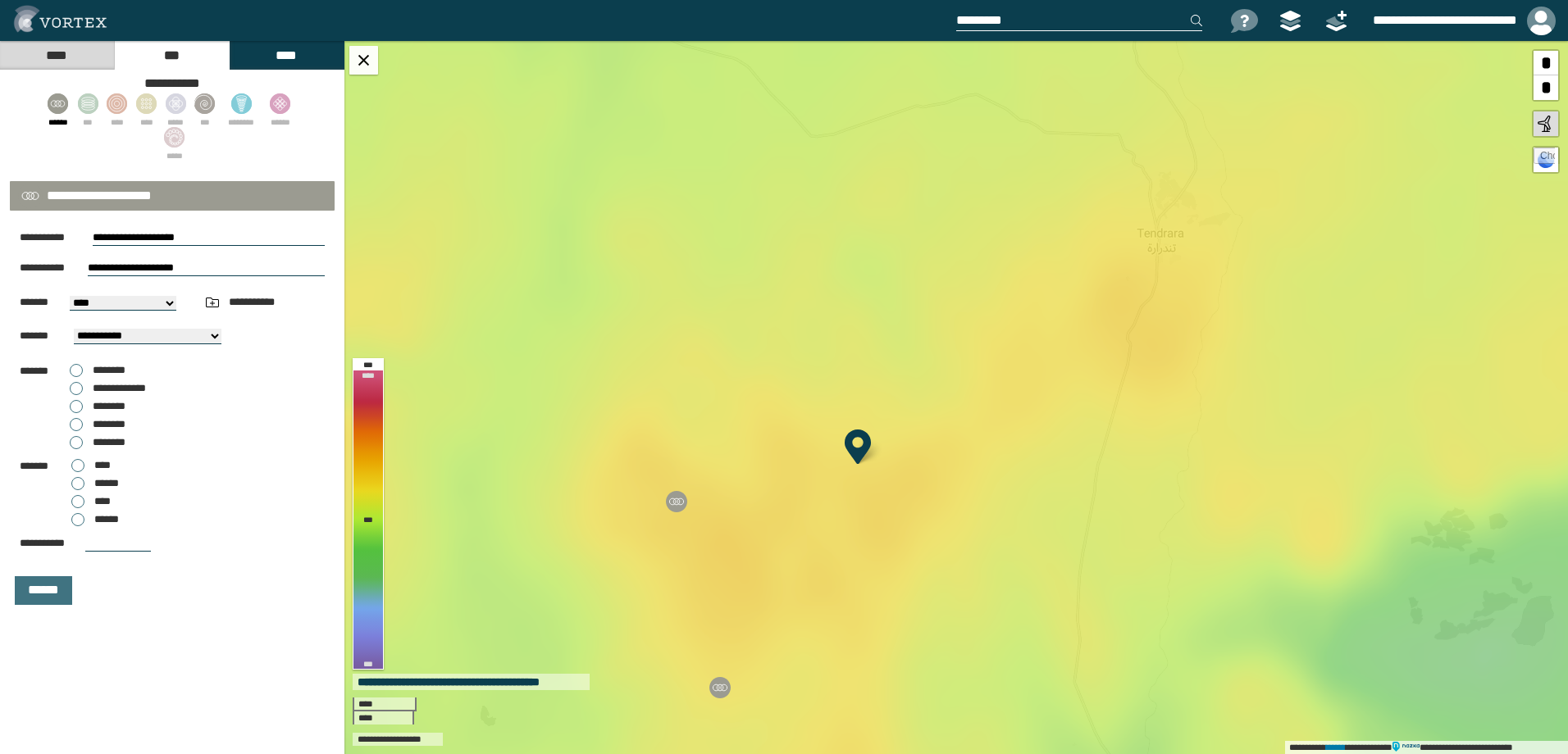 drag, startPoint x: 194, startPoint y: 264, endPoint x: 170, endPoint y: 262, distance: 24.083189 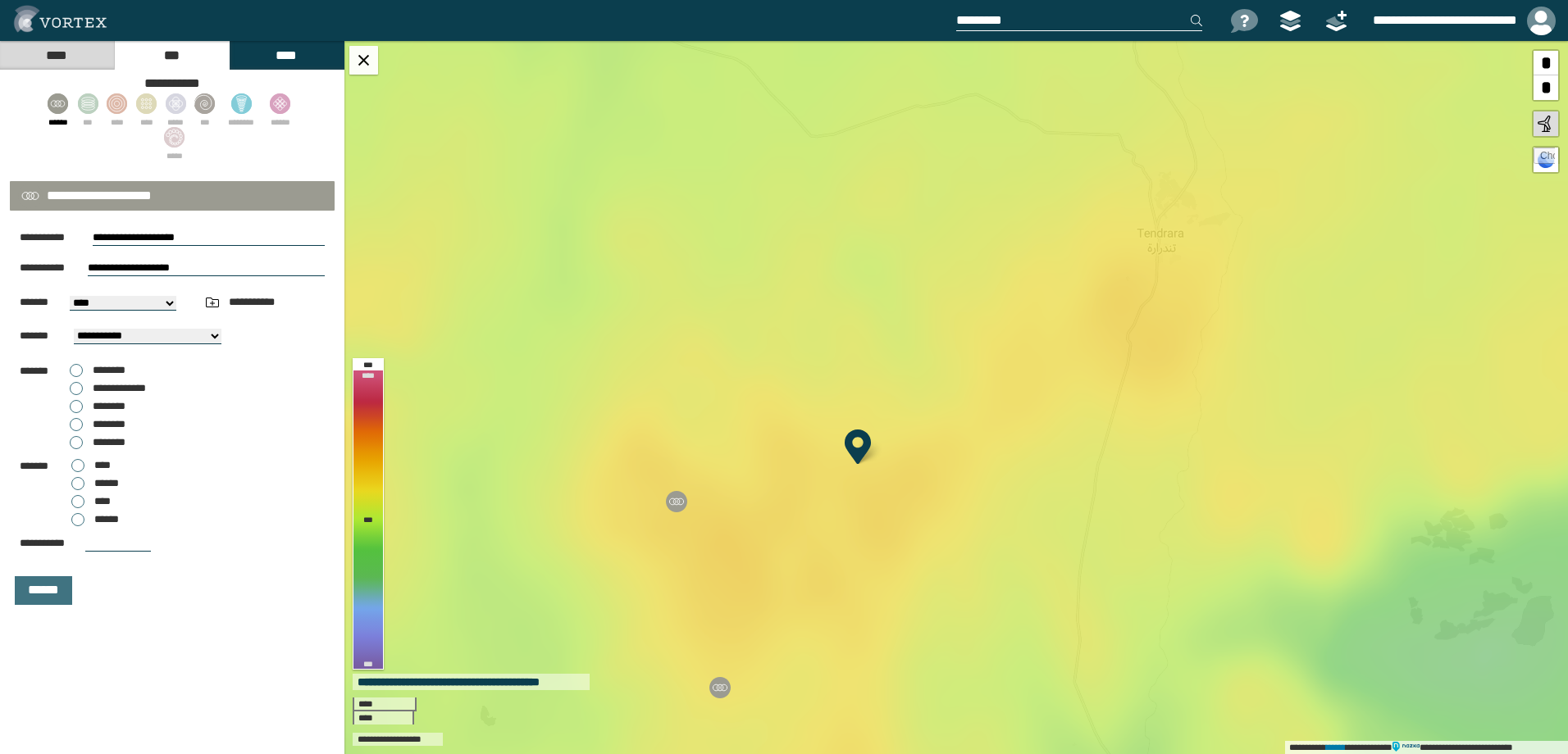 type on "**********" 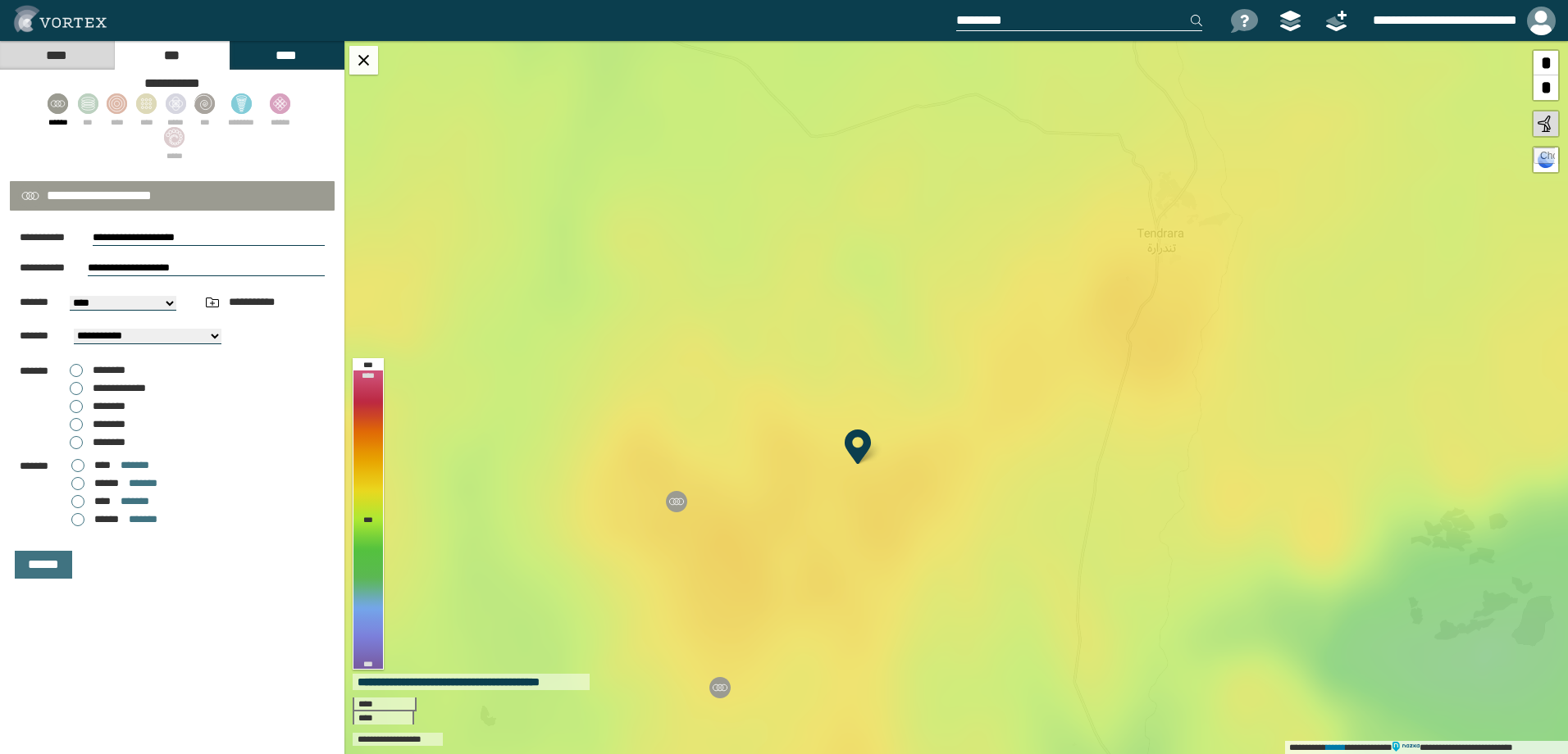 click on "**** *******" at bounding box center [110, 502] 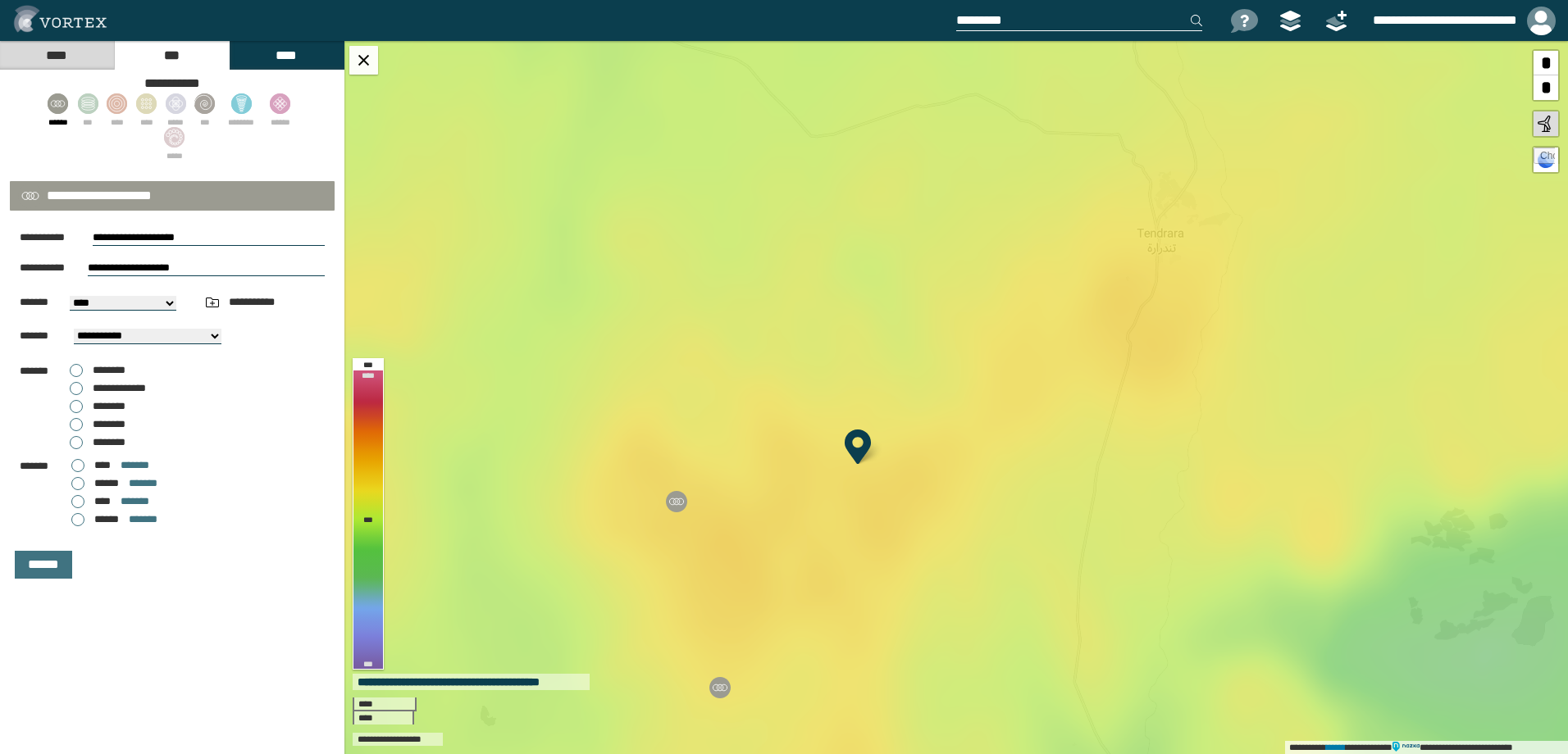 click on "**********" at bounding box center (123, 303) 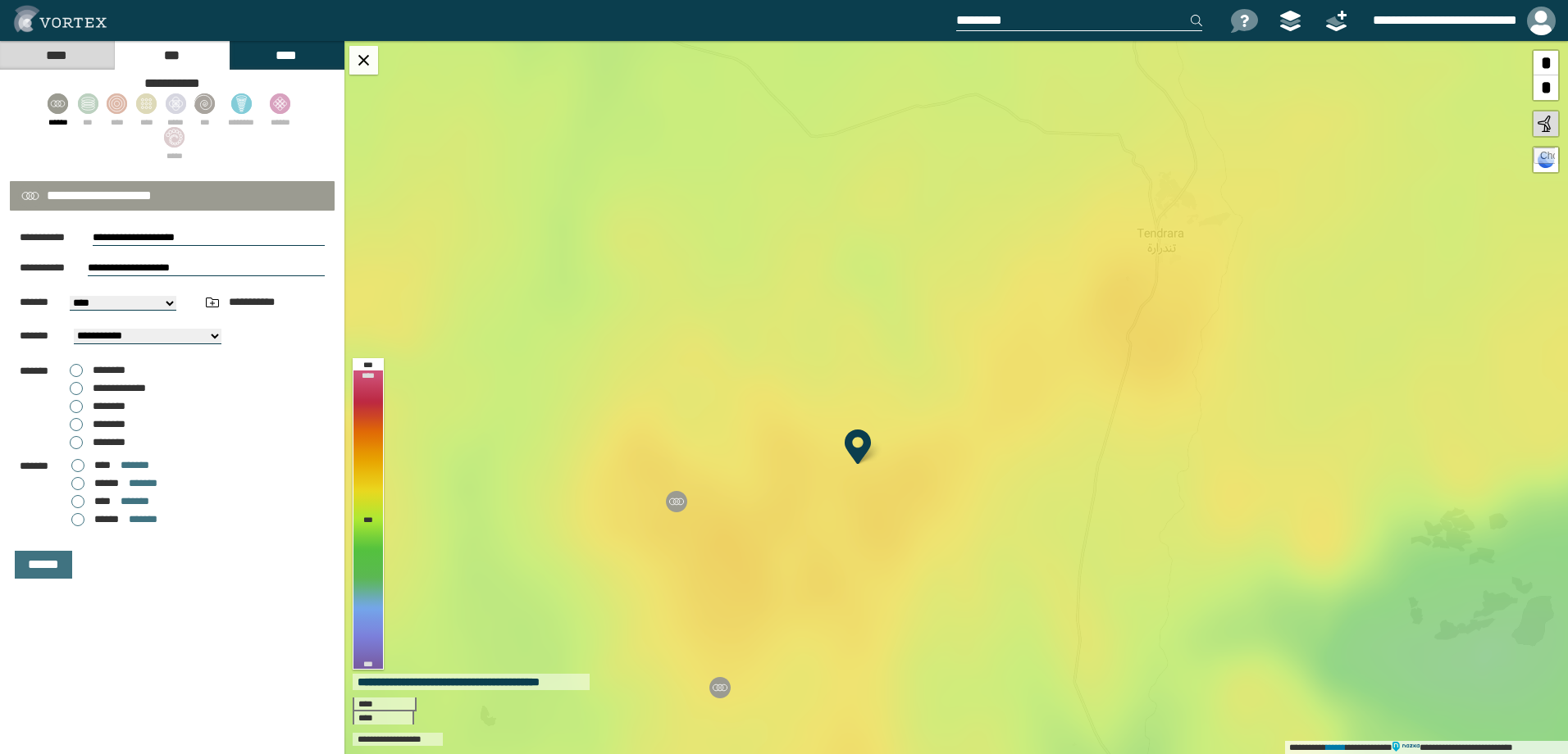 select on "*****" 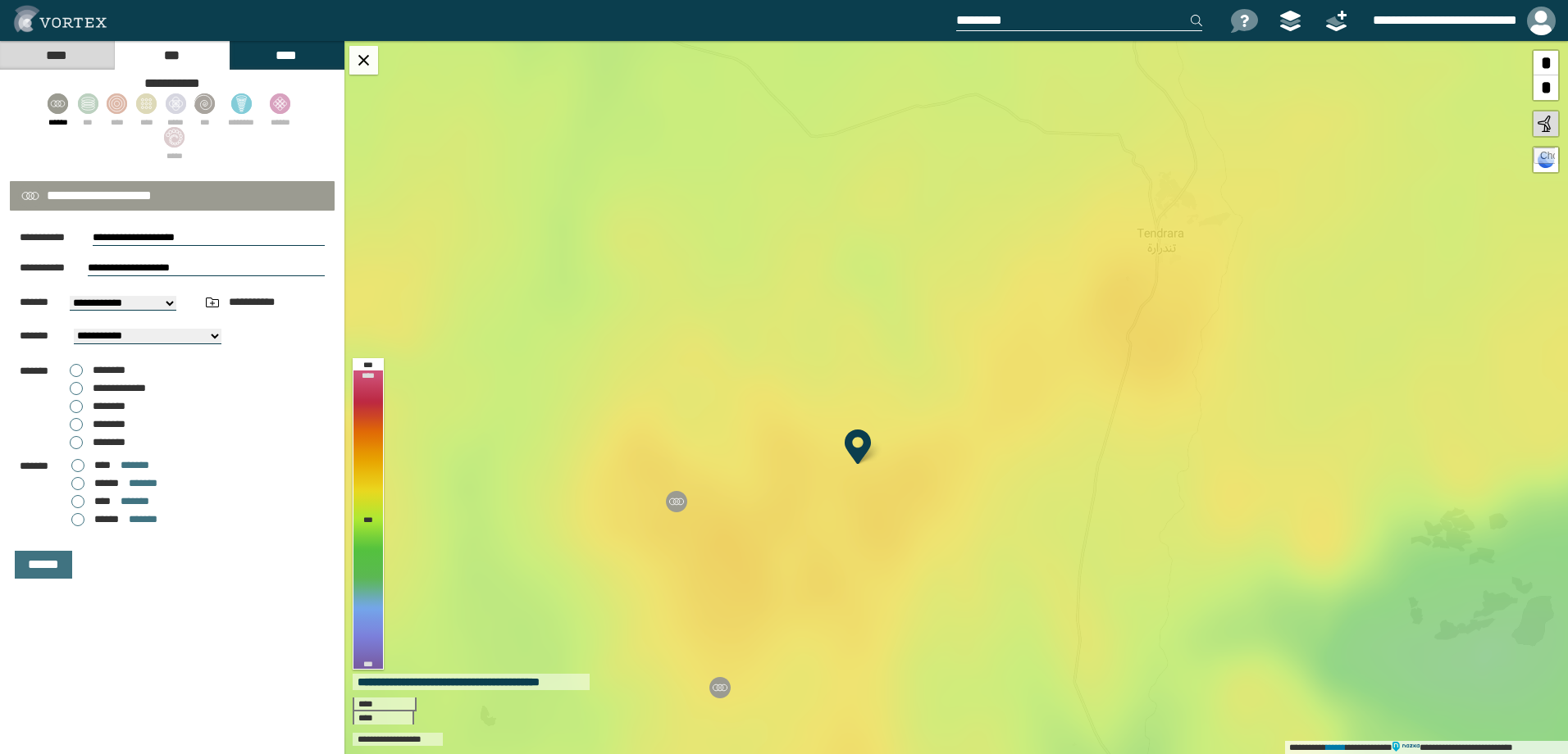 click on "**********" at bounding box center (123, 303) 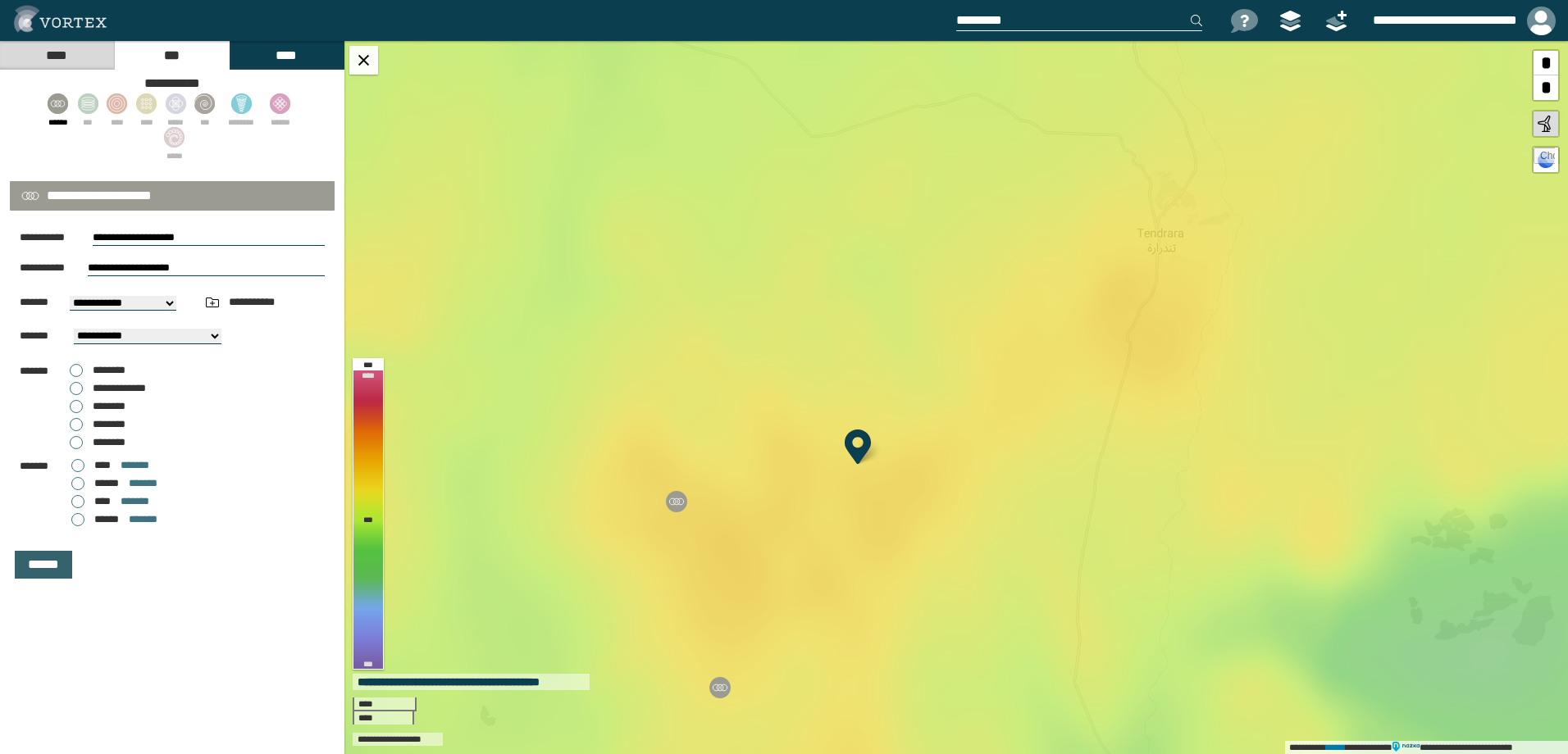 click on "******" at bounding box center (43, 565) 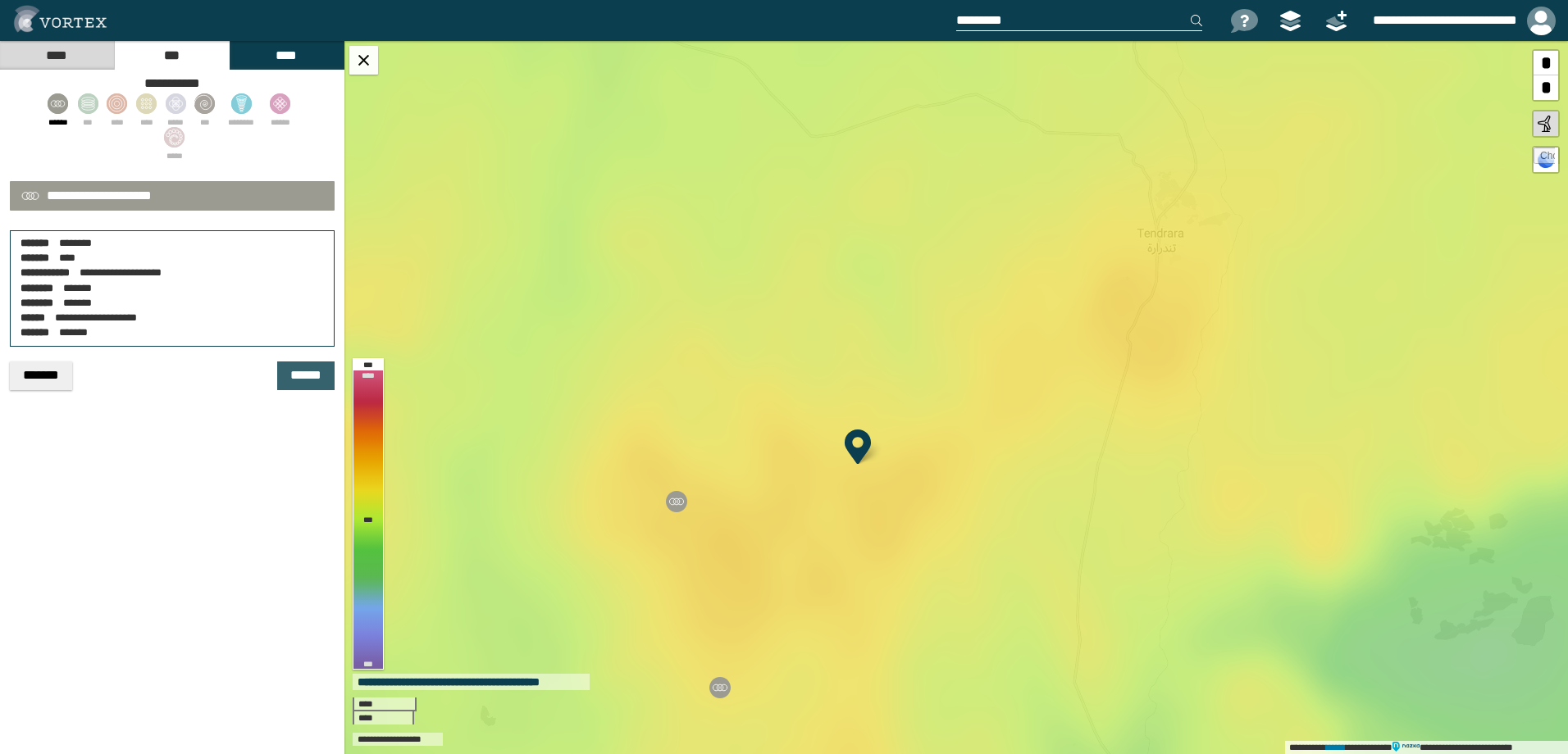 drag, startPoint x: 295, startPoint y: 379, endPoint x: 287, endPoint y: 373, distance: 10 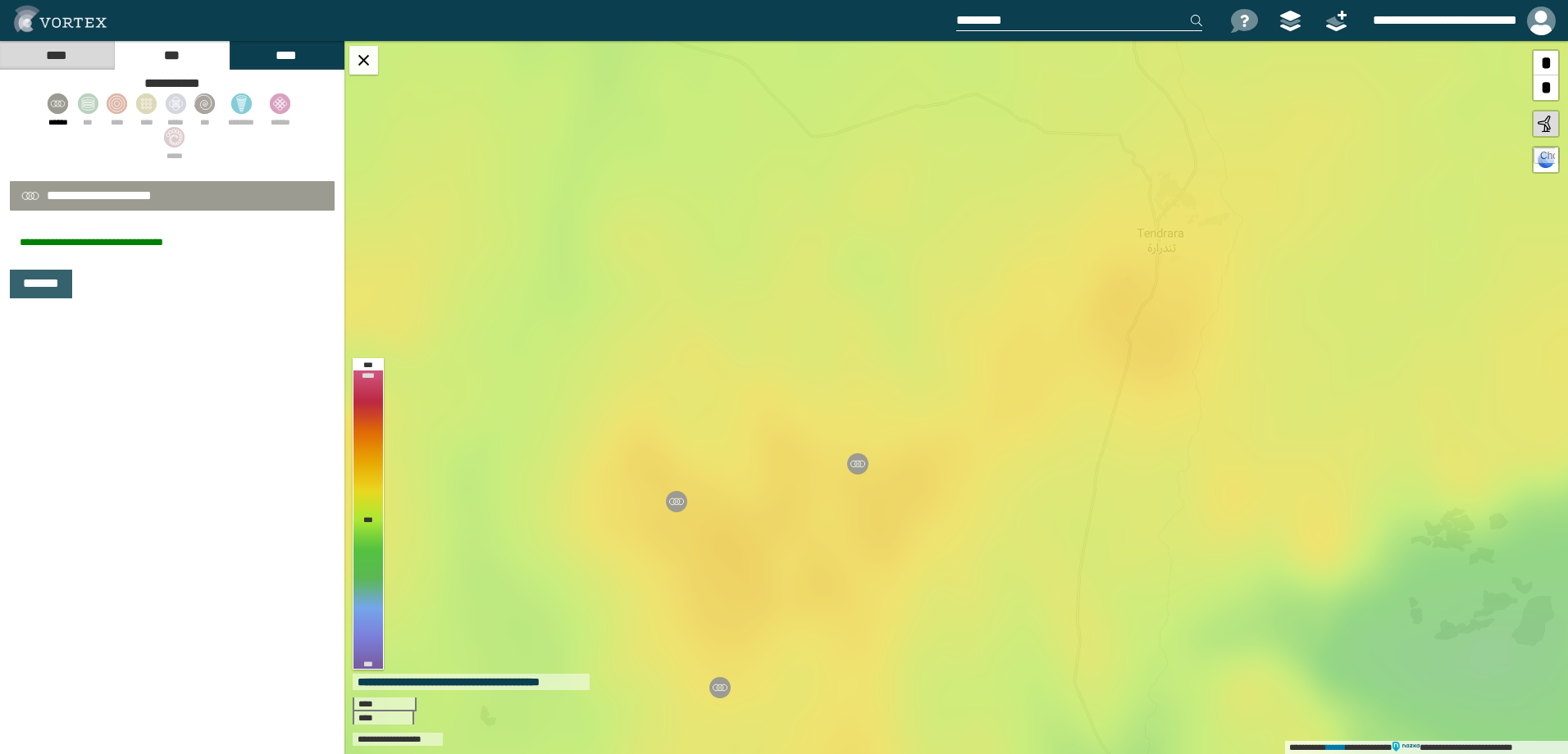 click on "*******" at bounding box center [41, 284] 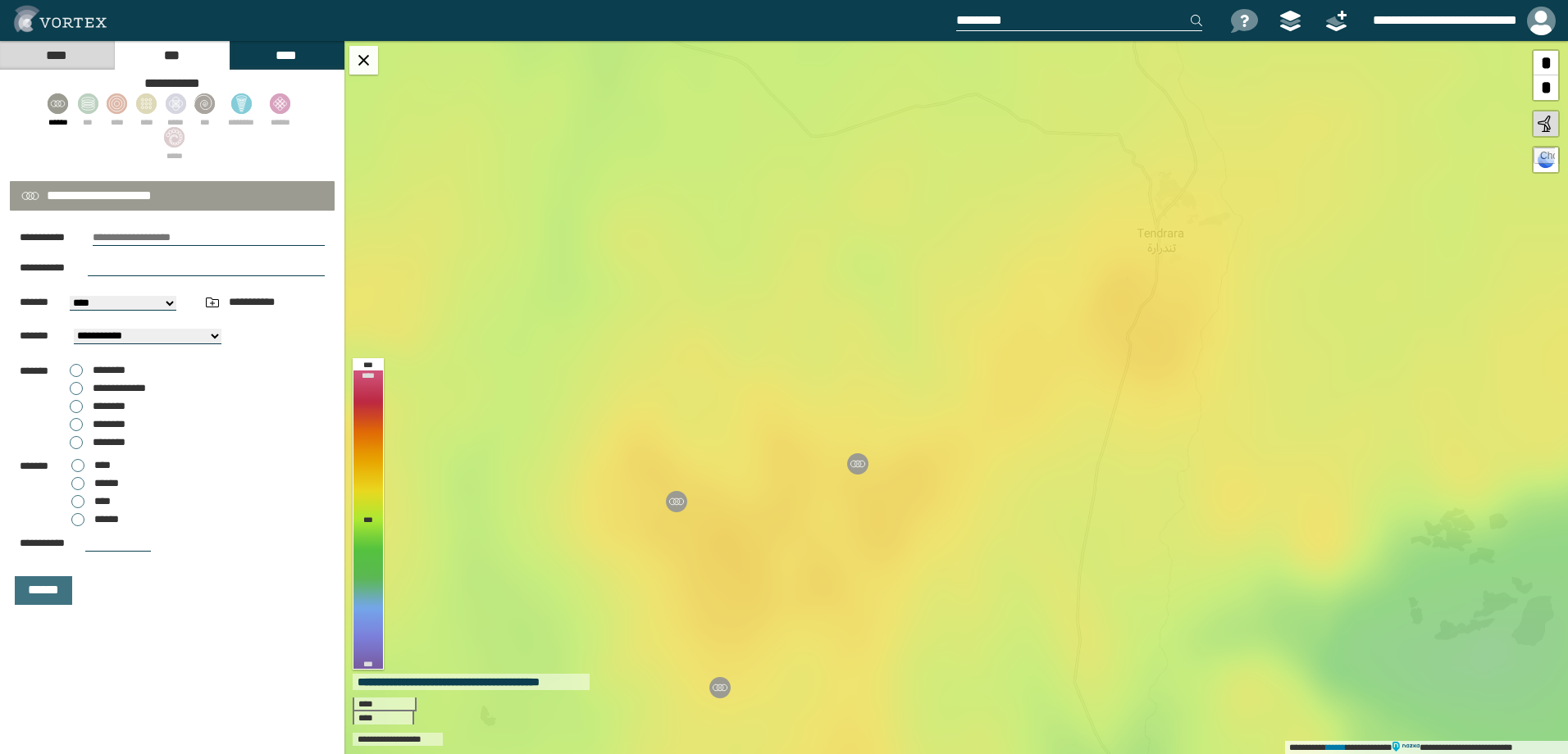 click on "****" at bounding box center [57, 55] 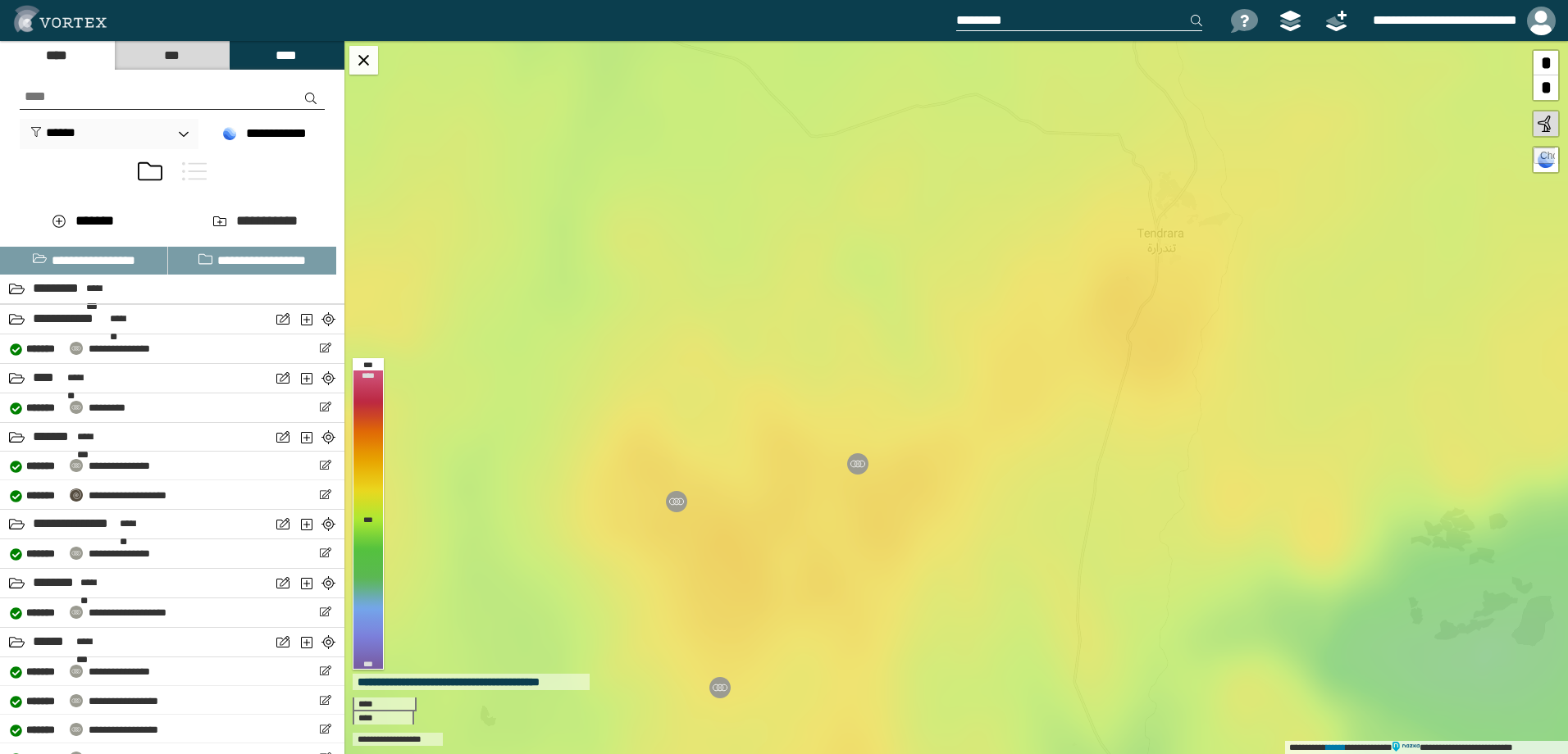 scroll, scrollTop: 21, scrollLeft: 0, axis: vertical 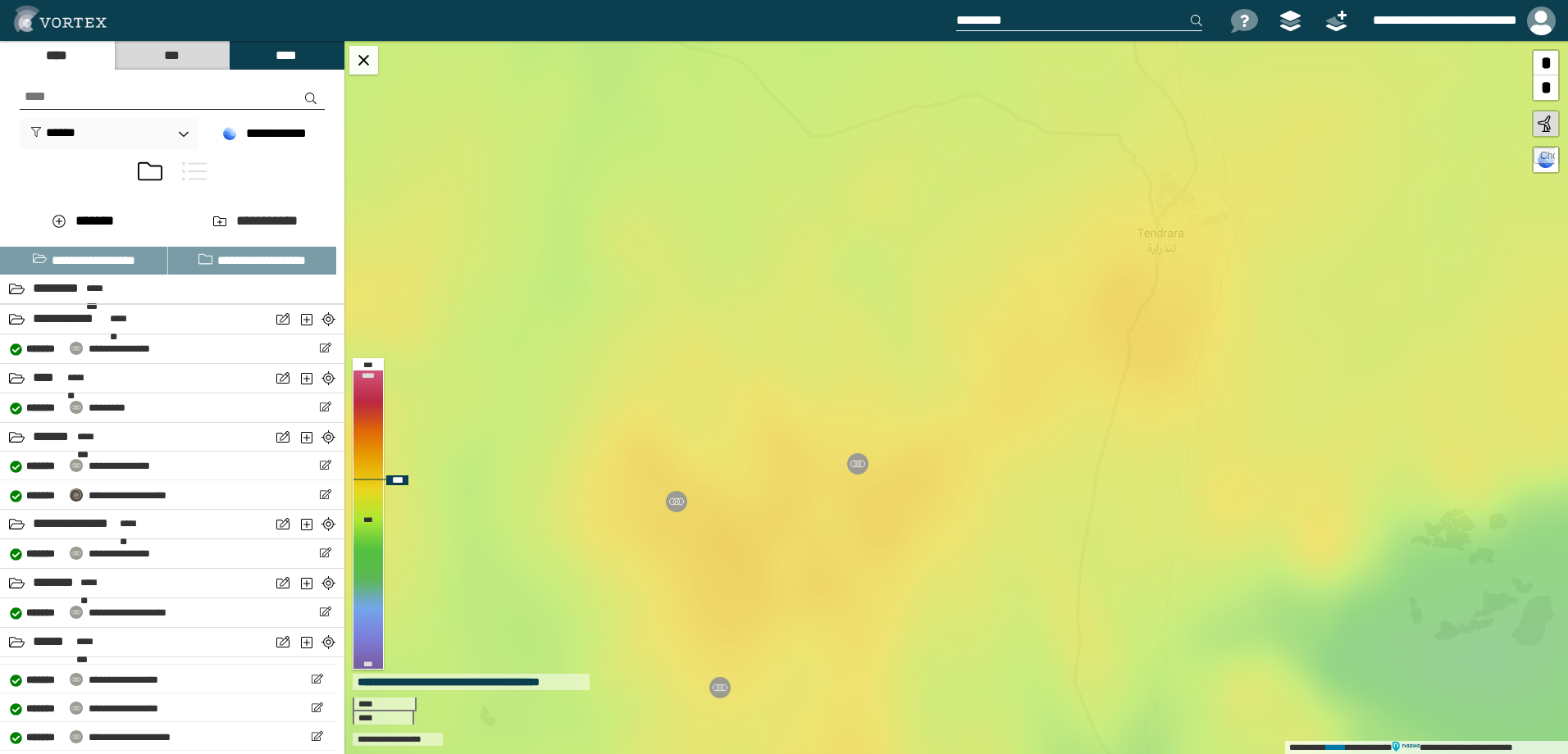 click on "**********" at bounding box center (956, 397) 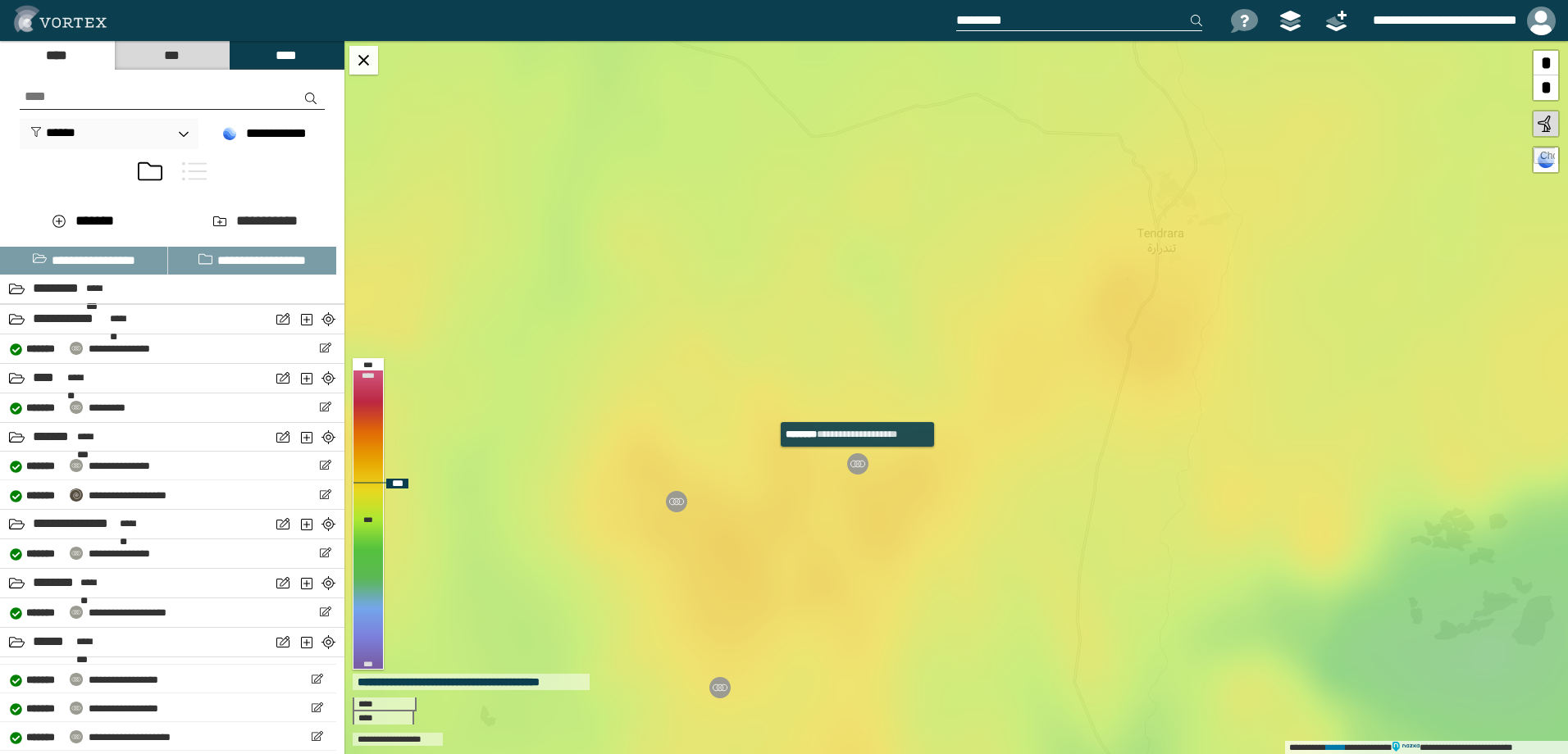 click at bounding box center [858, 464] 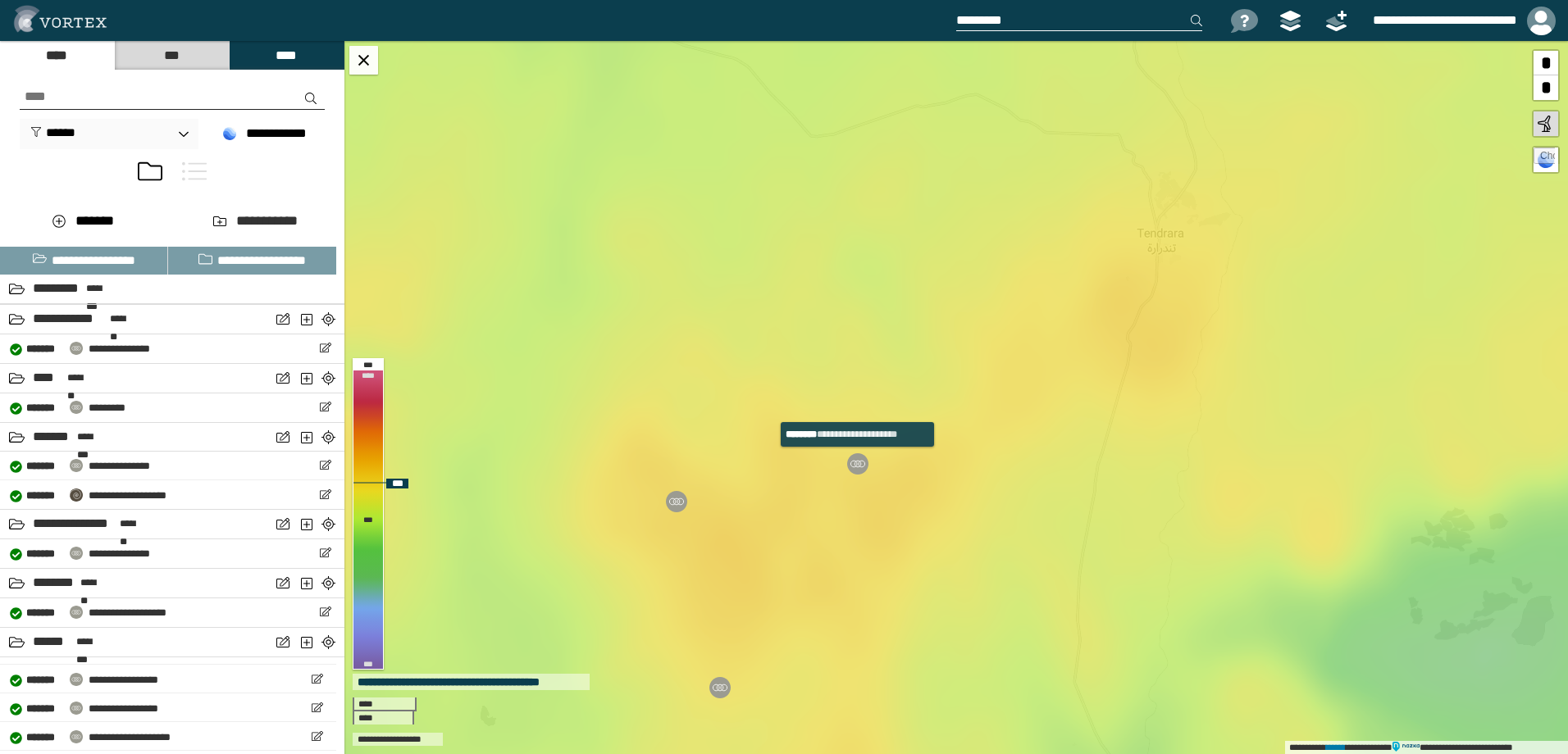 select on "*****" 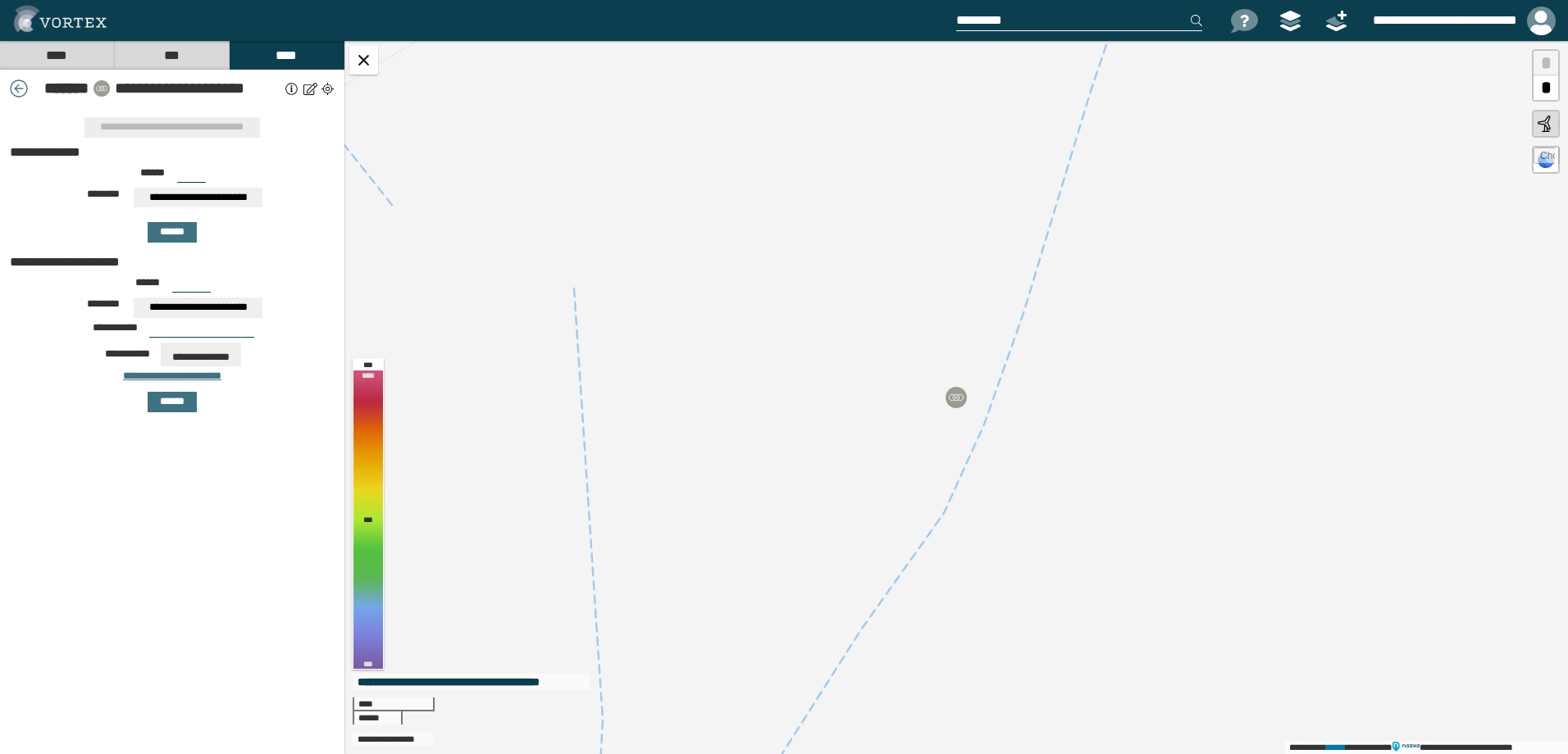 click on "***" at bounding box center (191, 176) 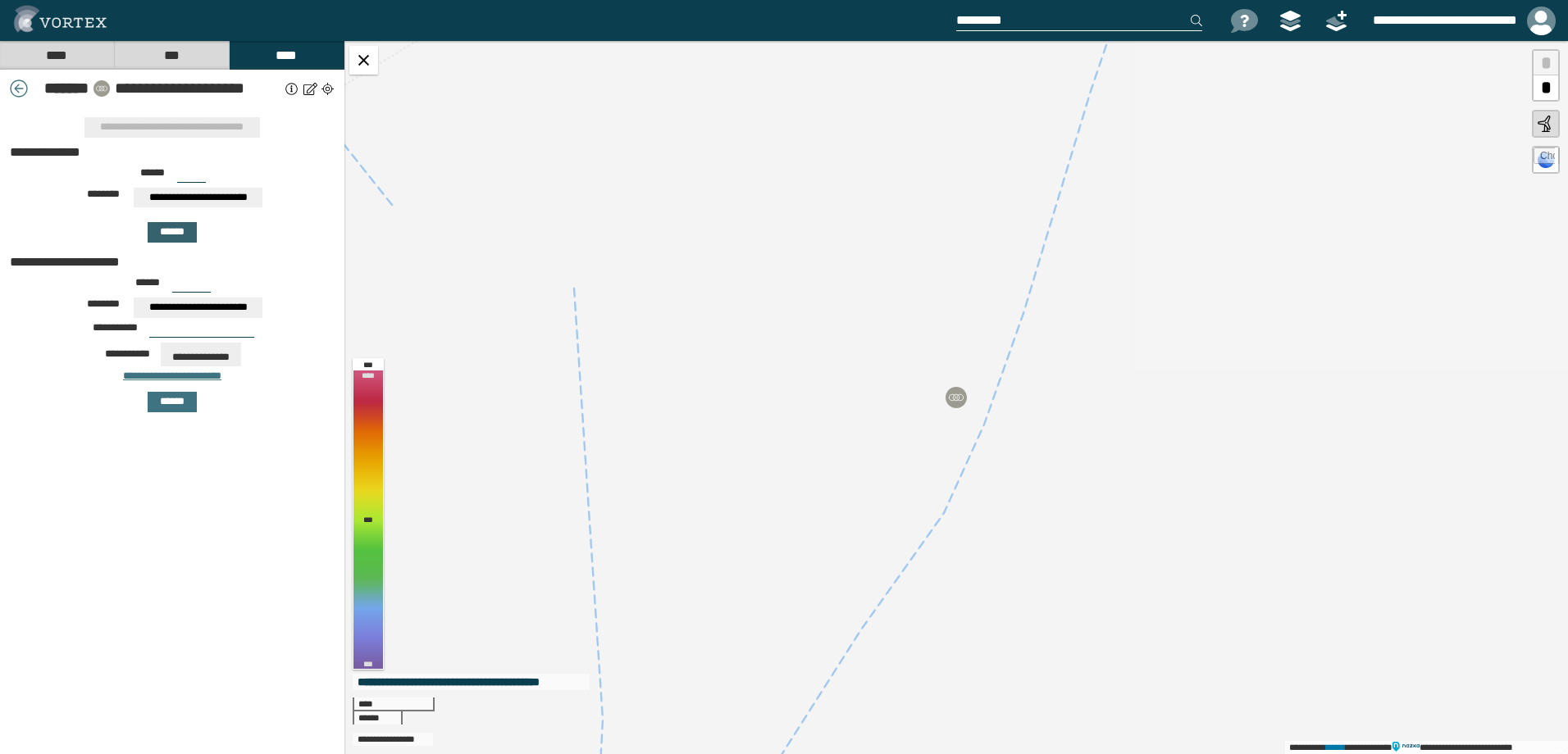 click on "******" at bounding box center (172, 232) 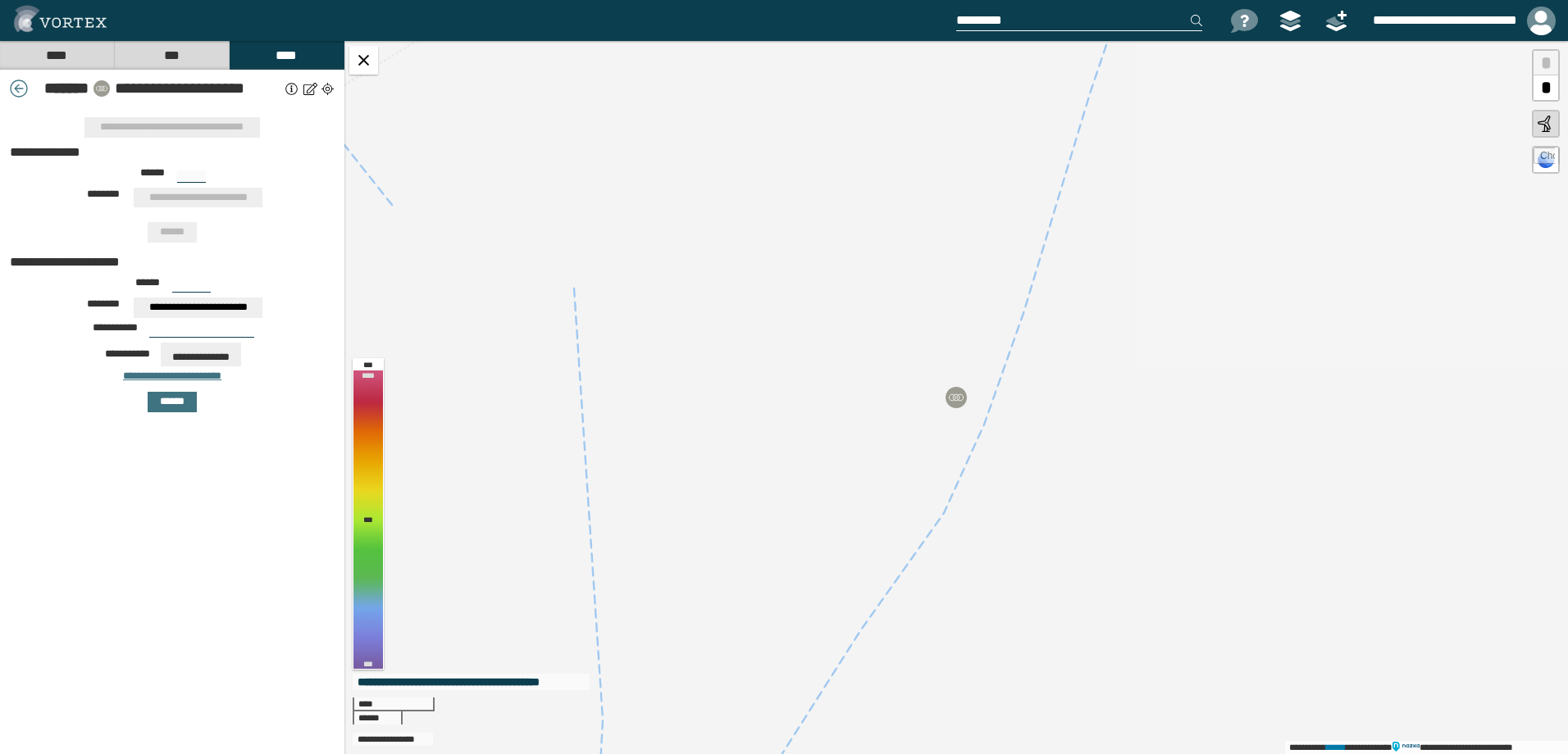 type on "***" 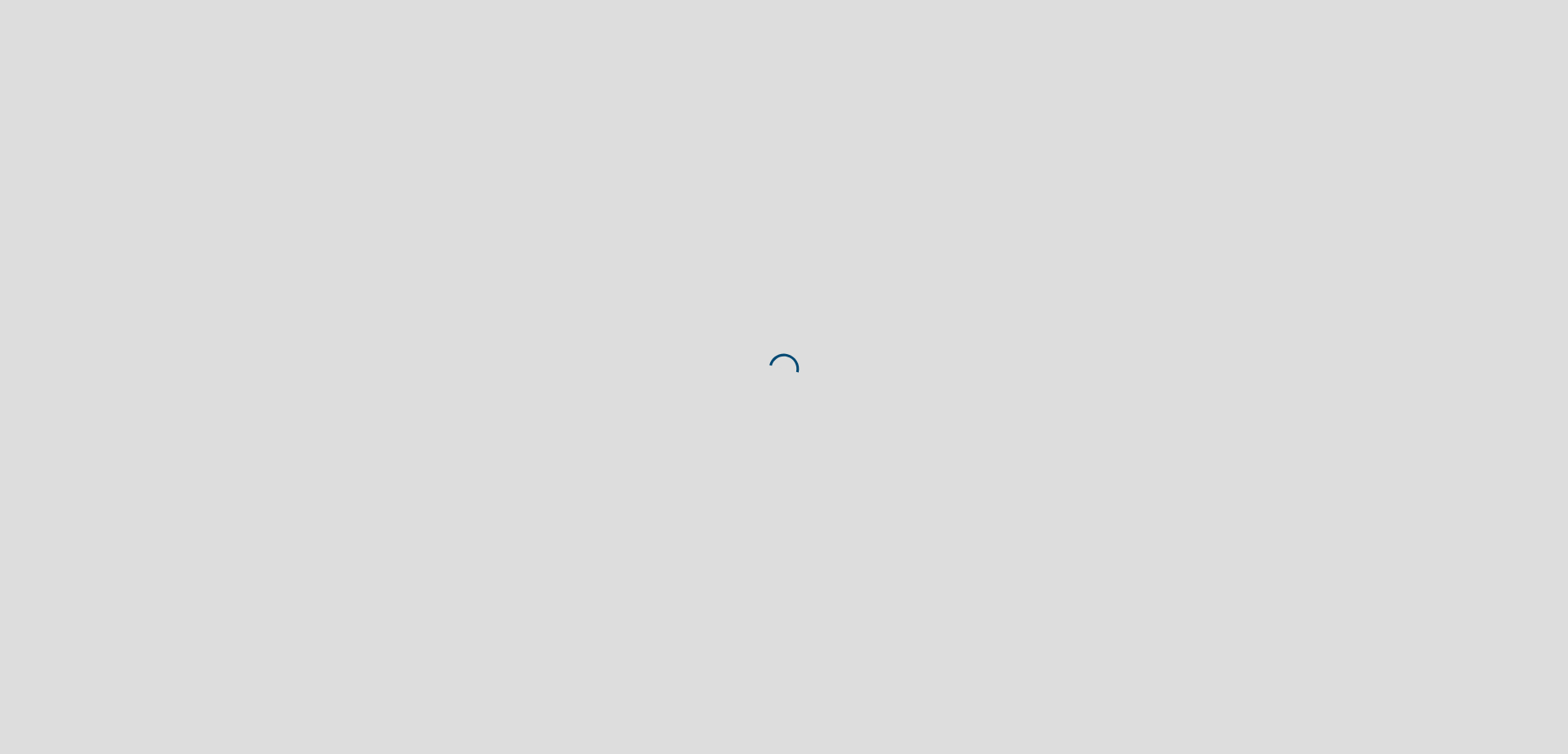 scroll, scrollTop: 0, scrollLeft: 0, axis: both 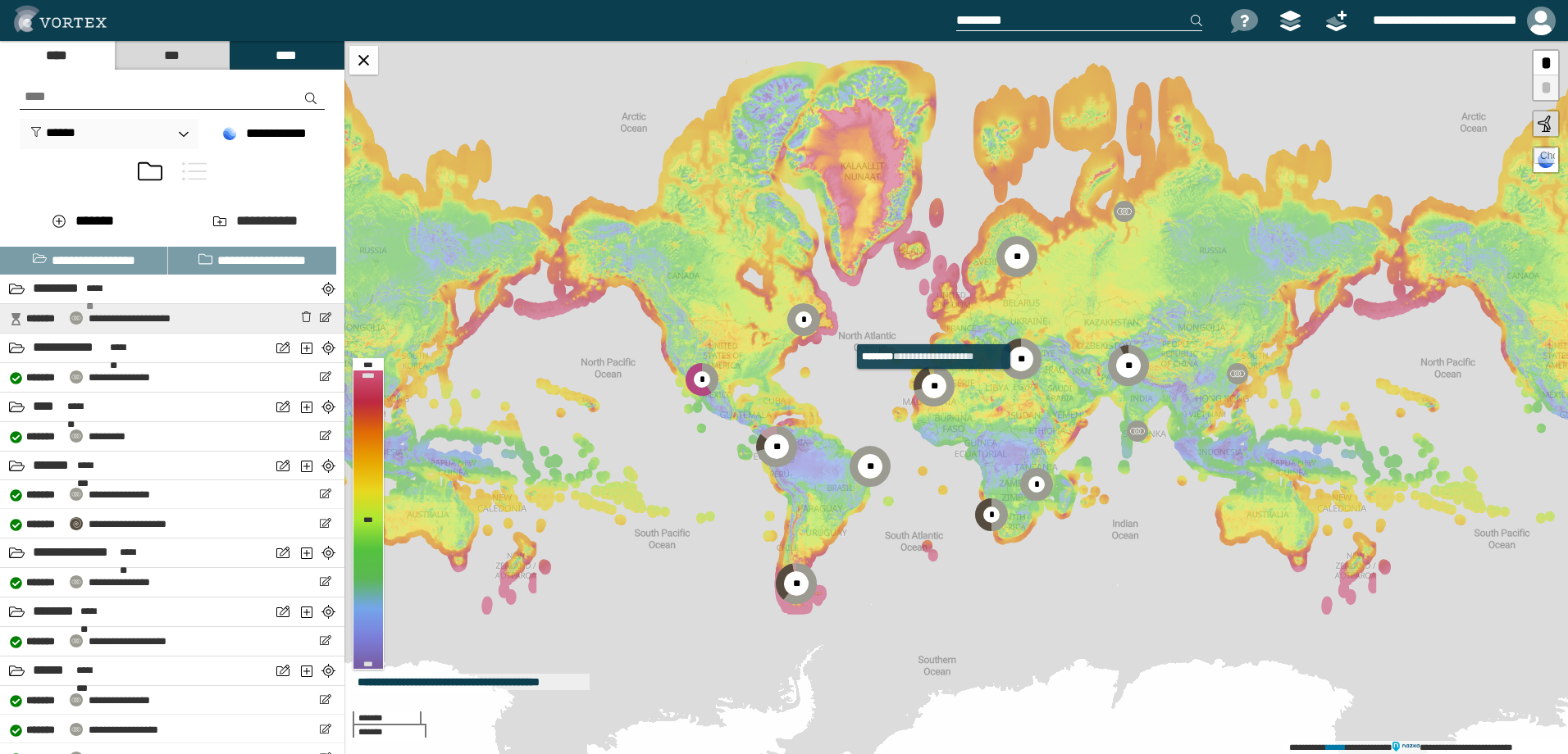 click on "**********" at bounding box center [130, 318] 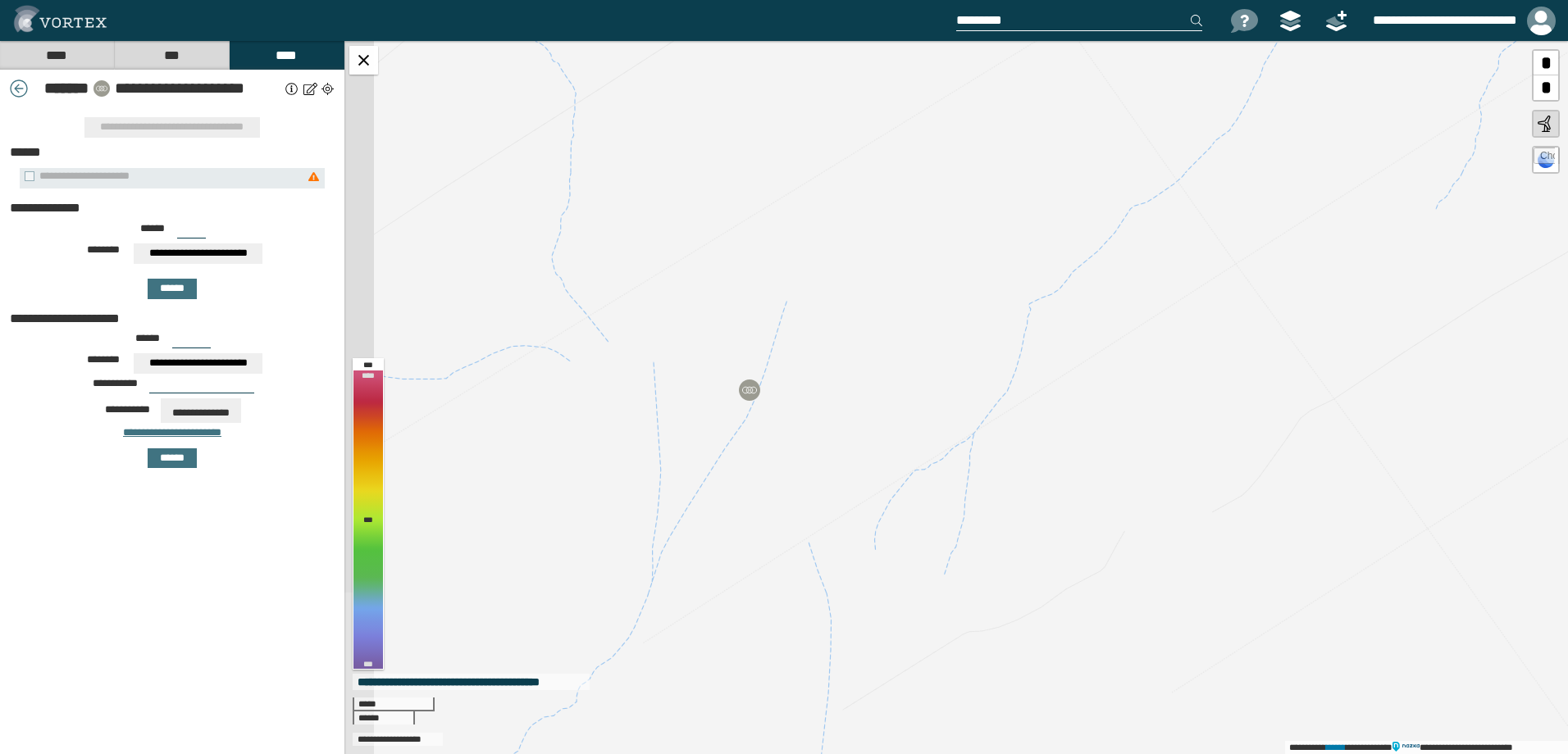 drag, startPoint x: 627, startPoint y: 296, endPoint x: 699, endPoint y: 340, distance: 84.380092 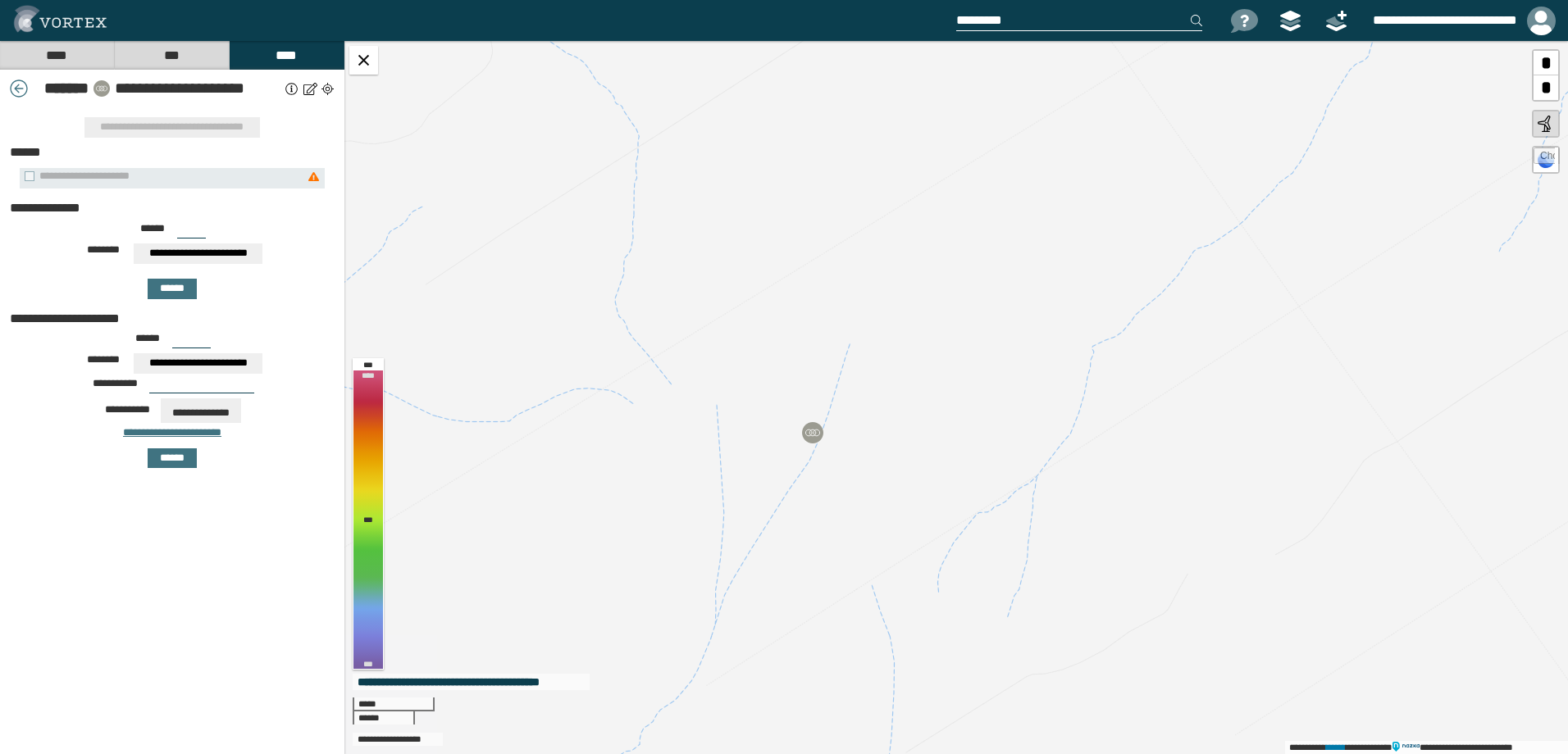 drag, startPoint x: 1099, startPoint y: 273, endPoint x: 1160, endPoint y: 311, distance: 71.86793 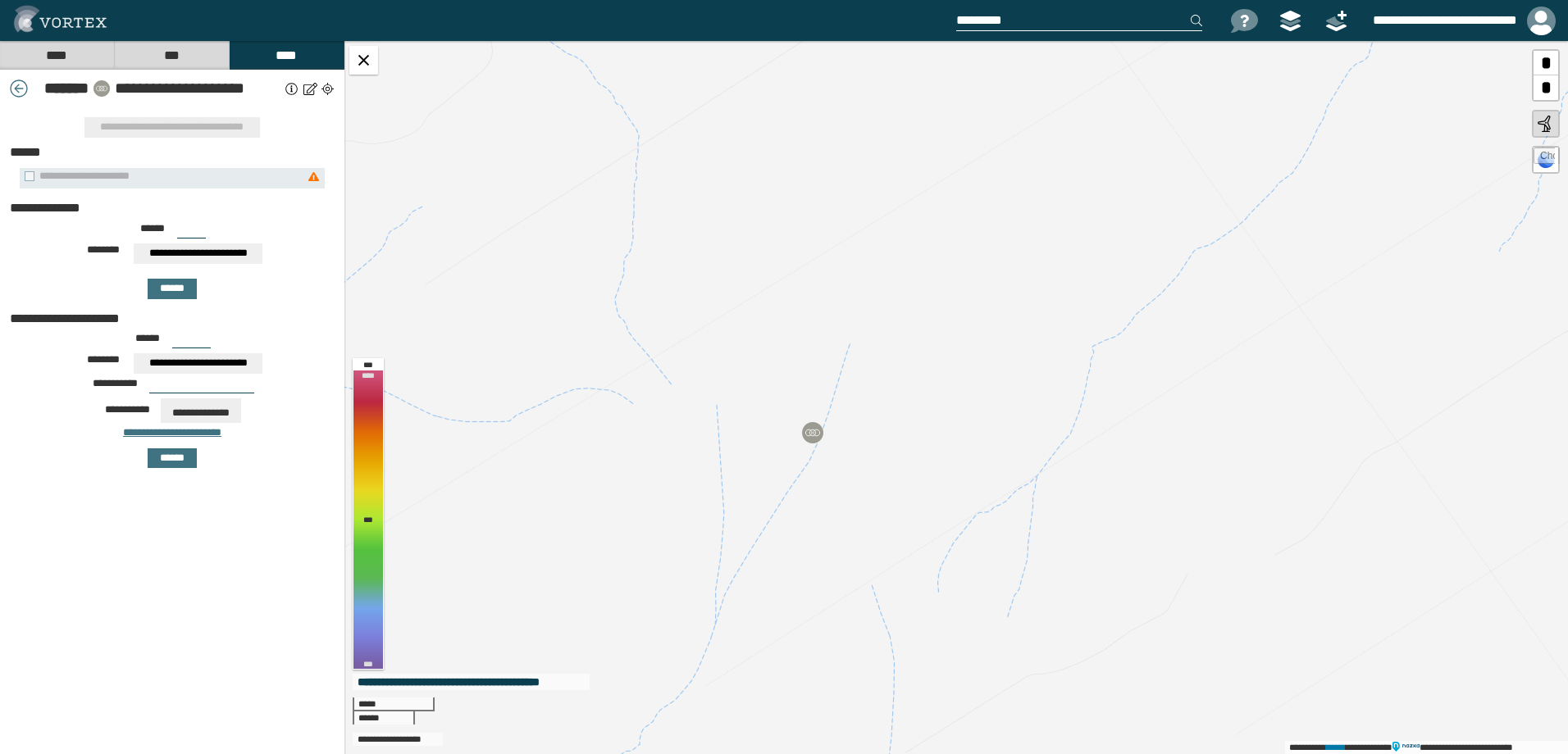 click on "**********" at bounding box center [956, 397] 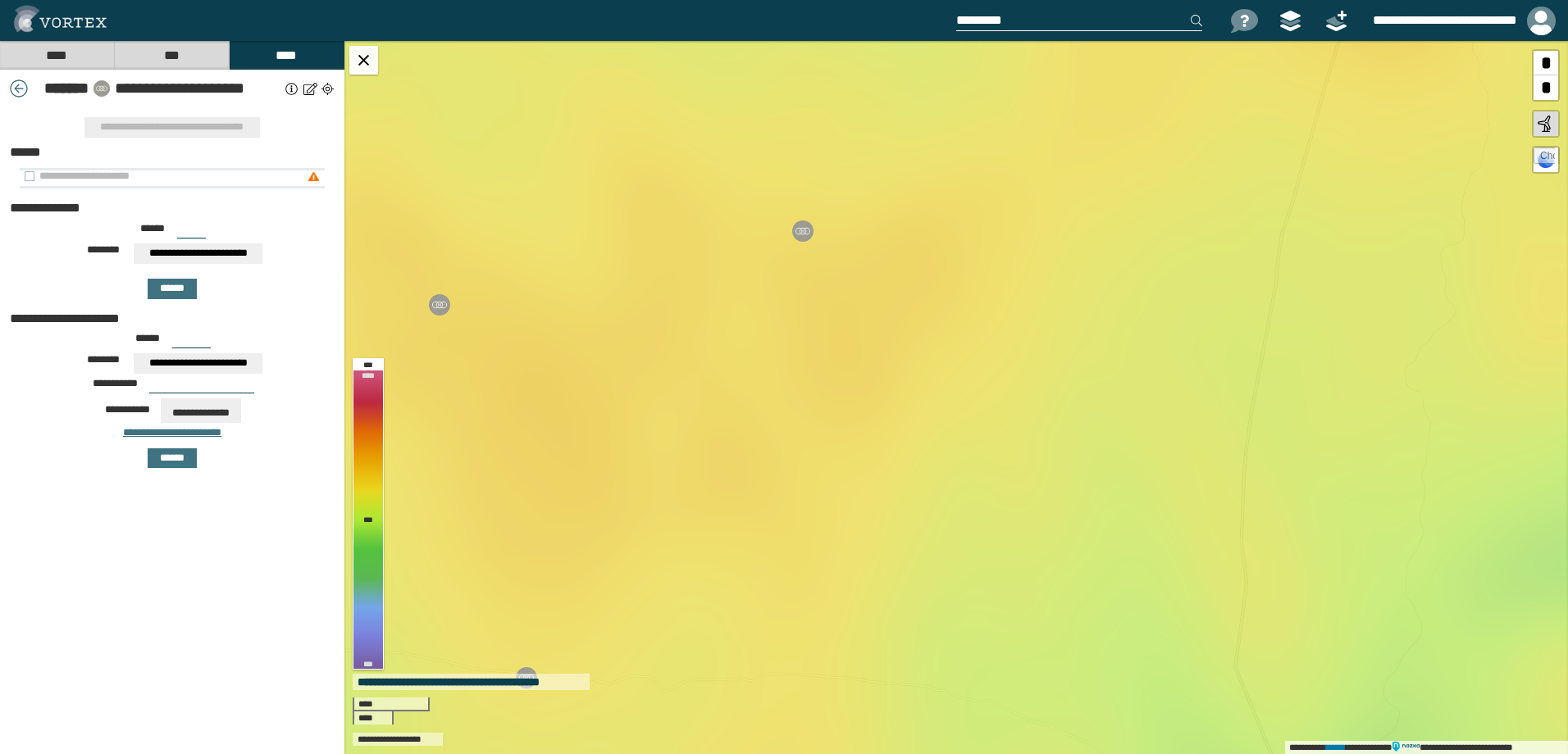 click on "**********" at bounding box center (163, 179) 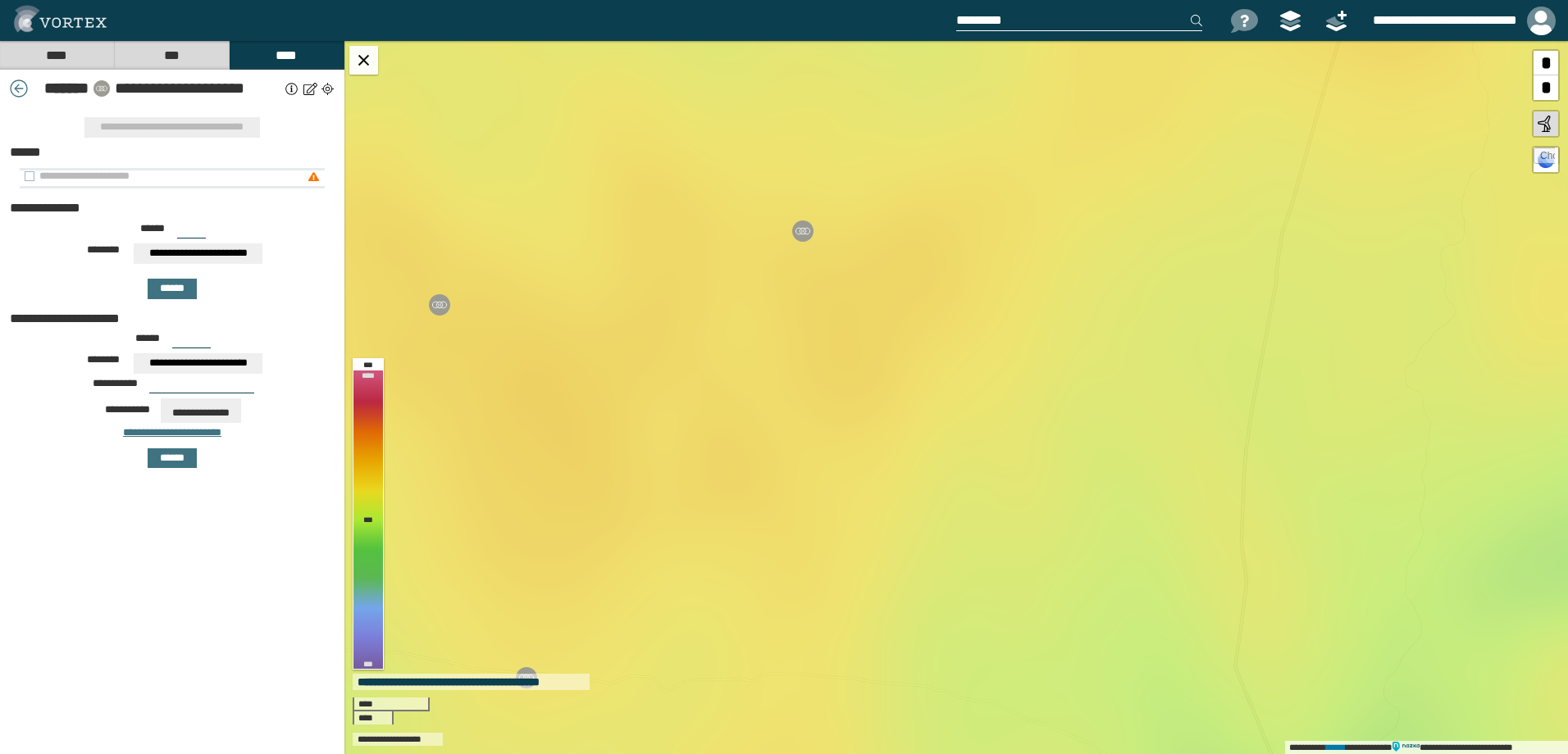 click on "**********" at bounding box center (163, 176) 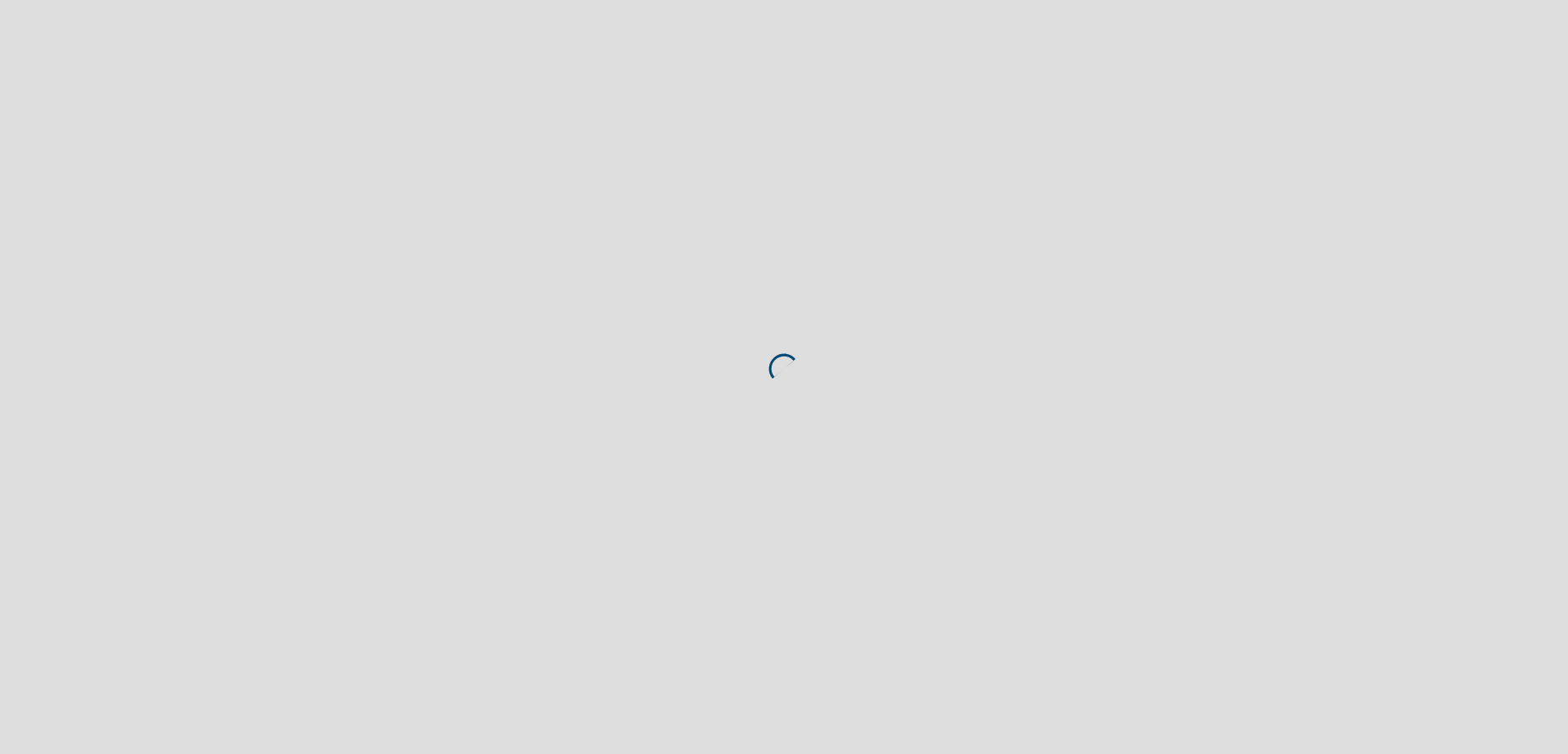 scroll, scrollTop: 0, scrollLeft: 0, axis: both 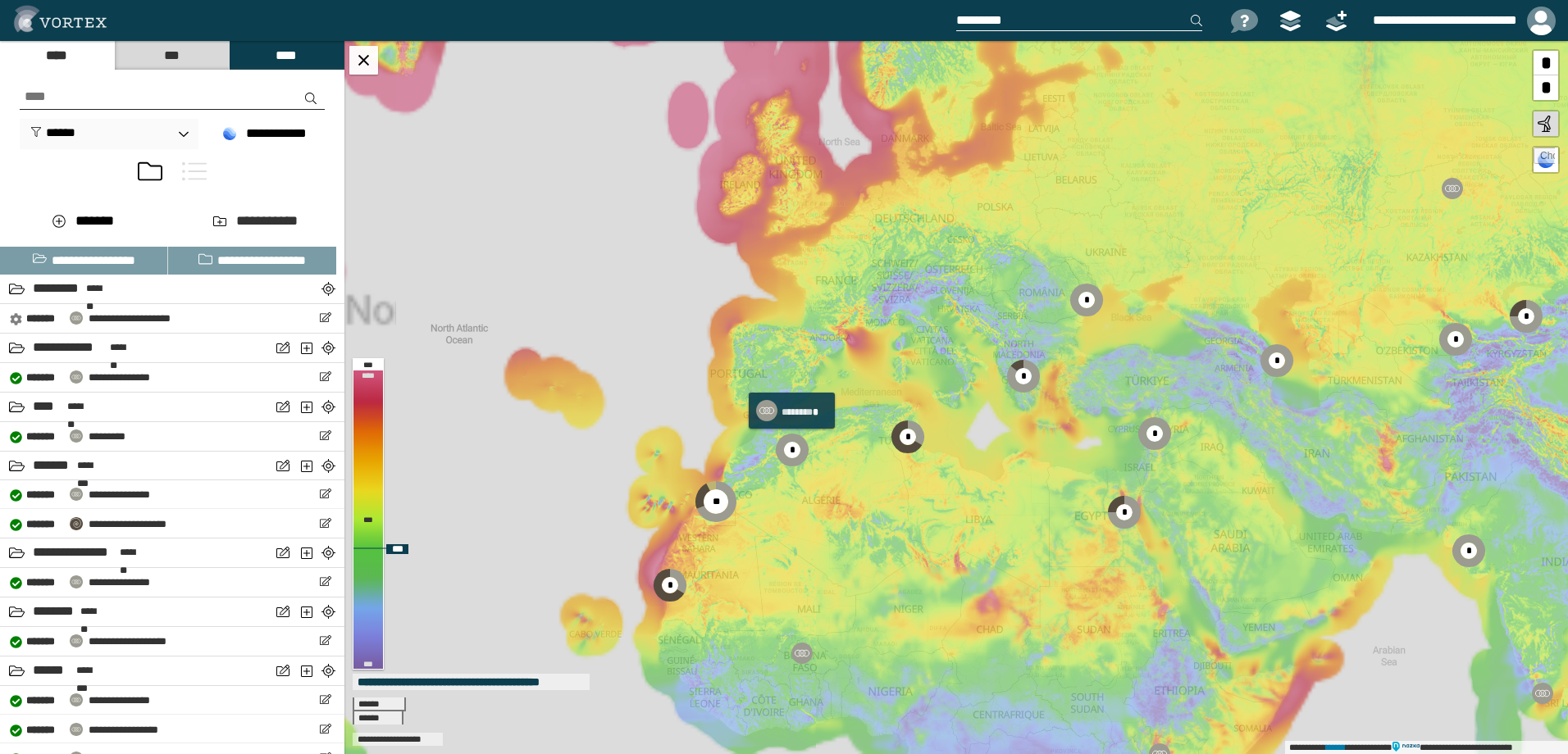 click 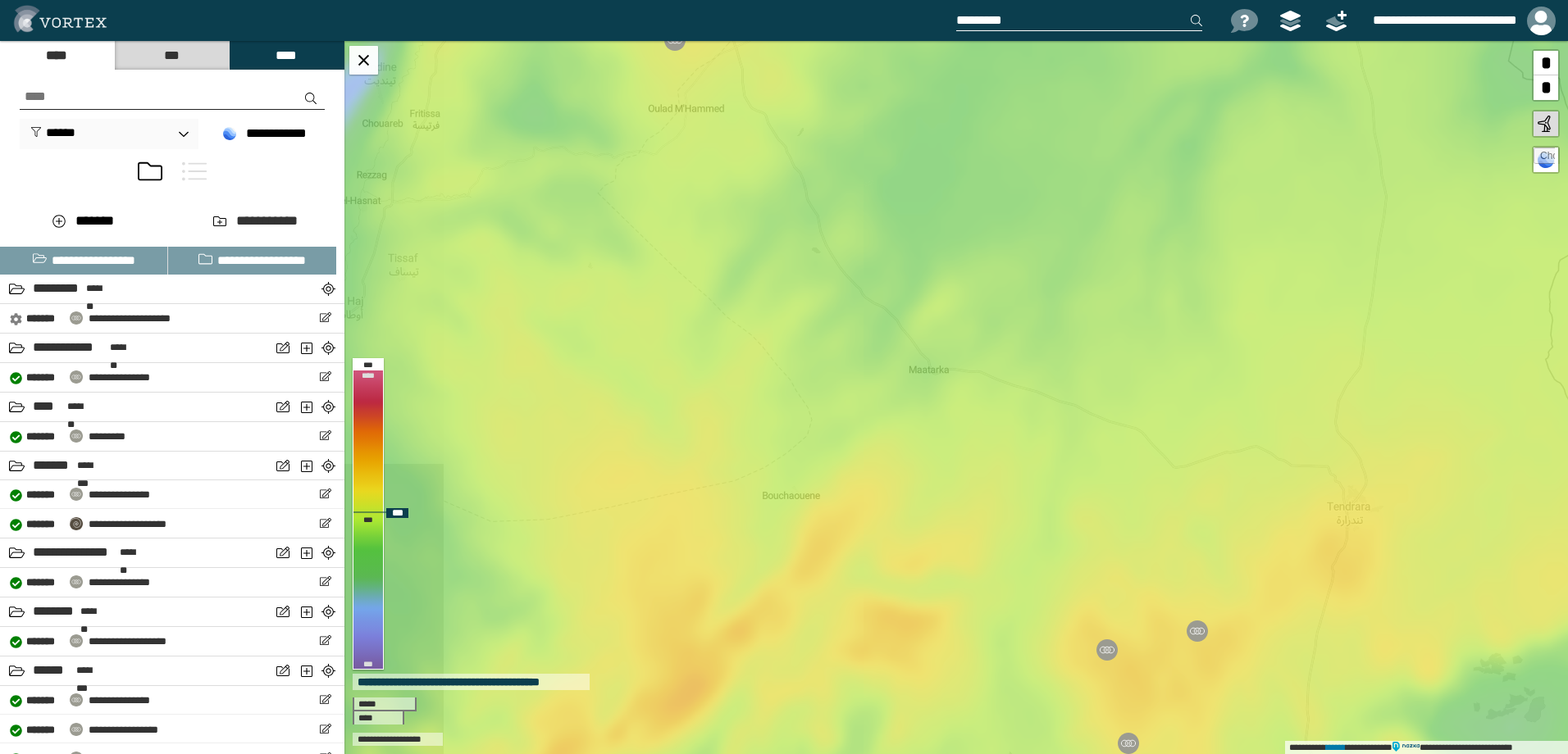 drag, startPoint x: 1134, startPoint y: 506, endPoint x: 871, endPoint y: 344, distance: 308.8899 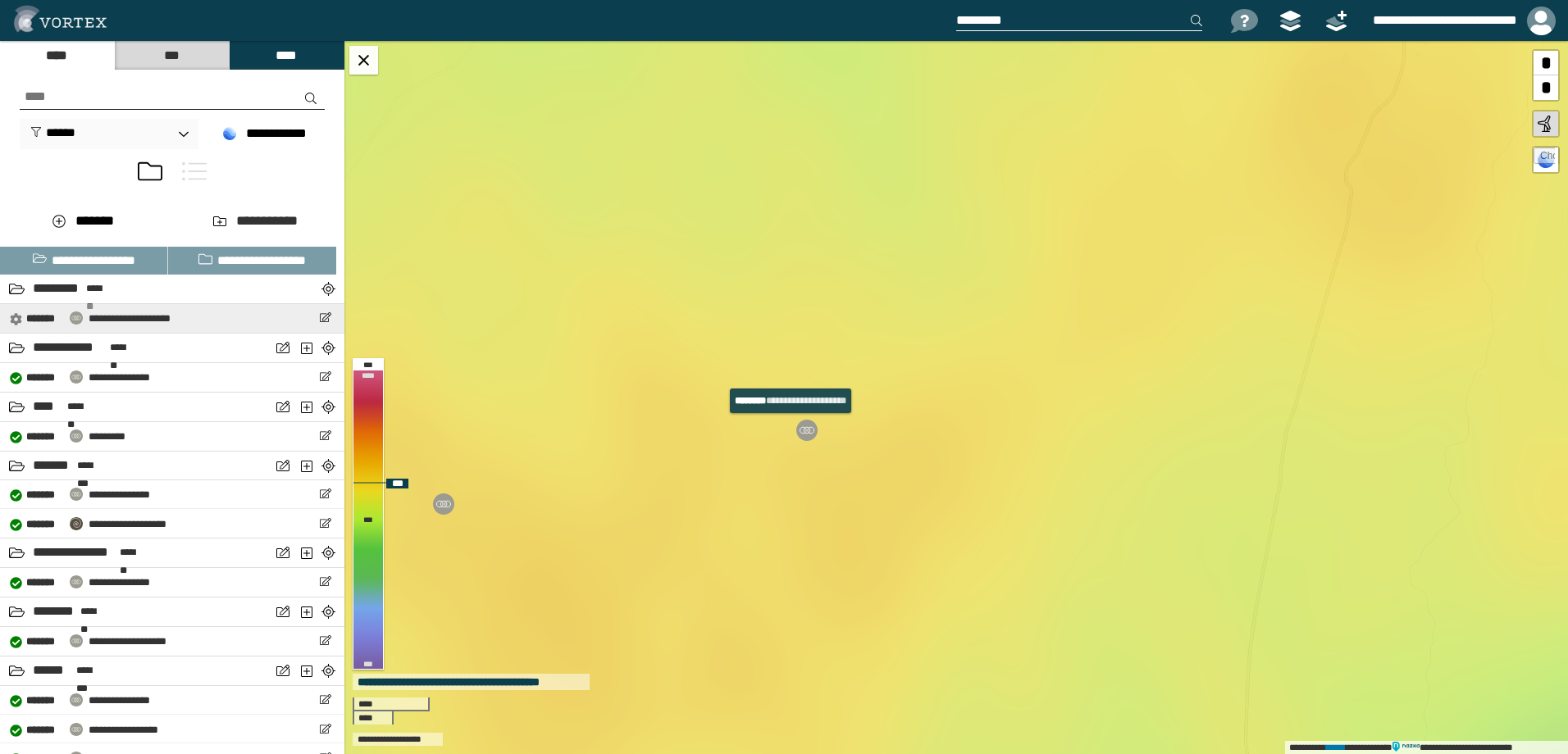 click at bounding box center (807, 430) 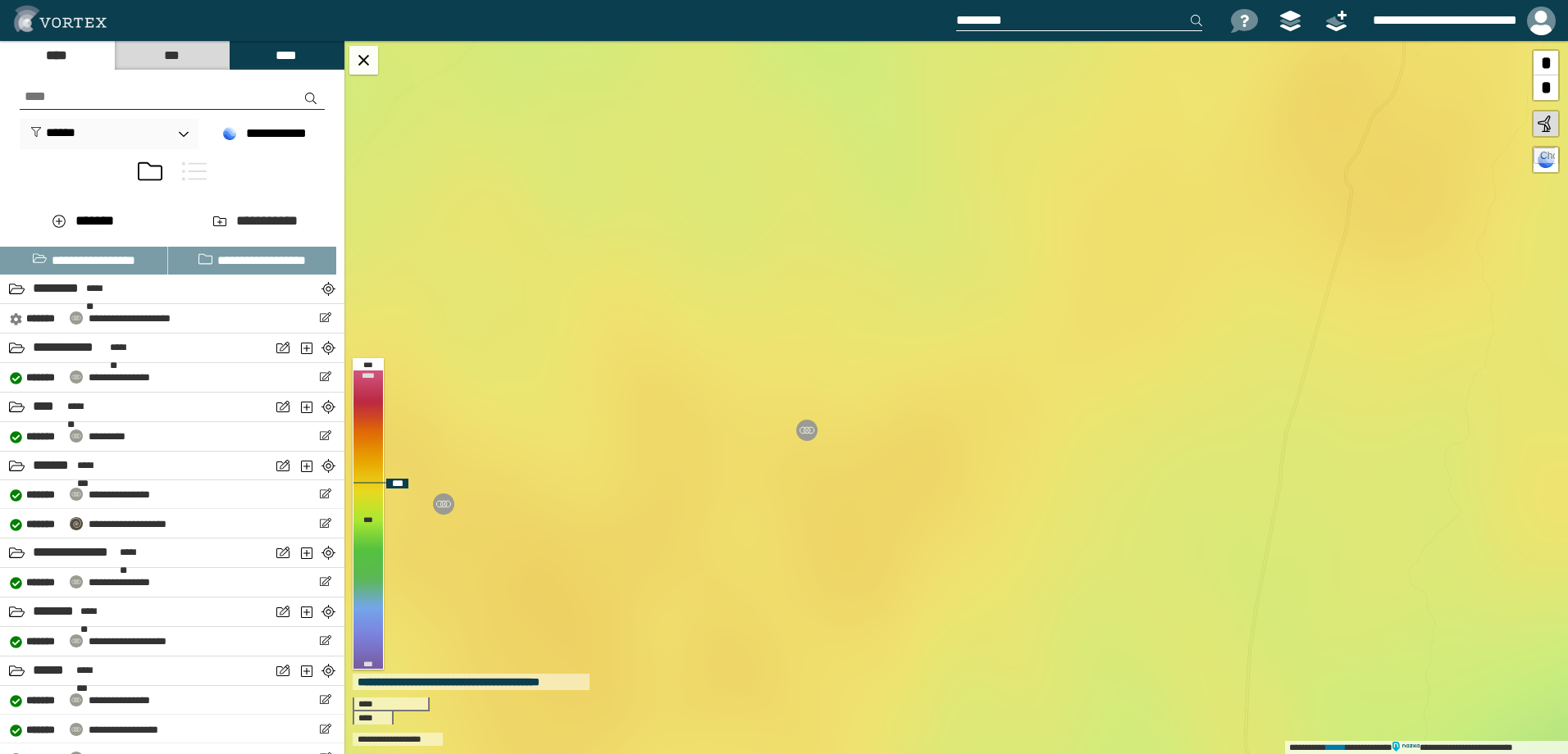 select on "*****" 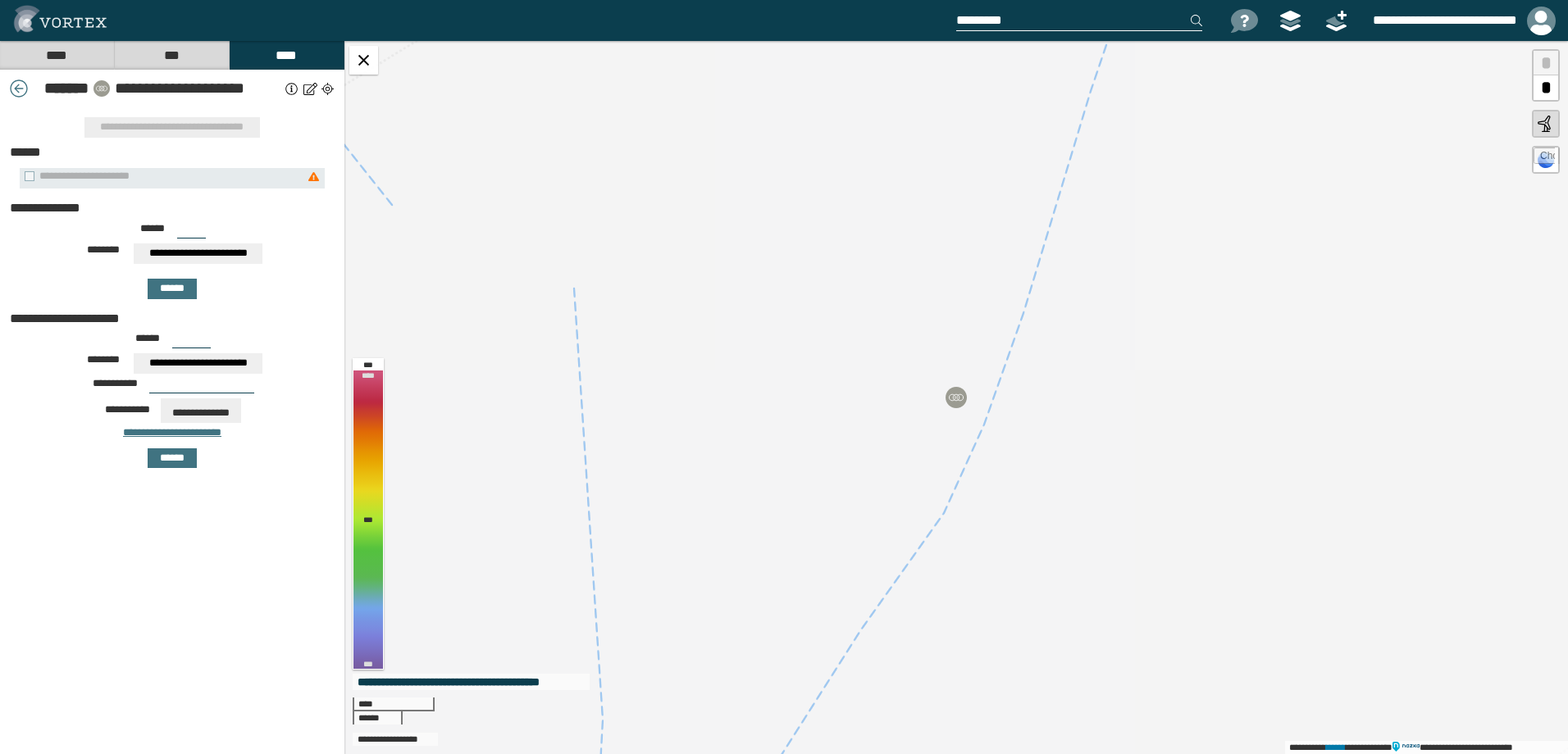 drag, startPoint x: 381, startPoint y: 179, endPoint x: 321, endPoint y: 165, distance: 61.611687 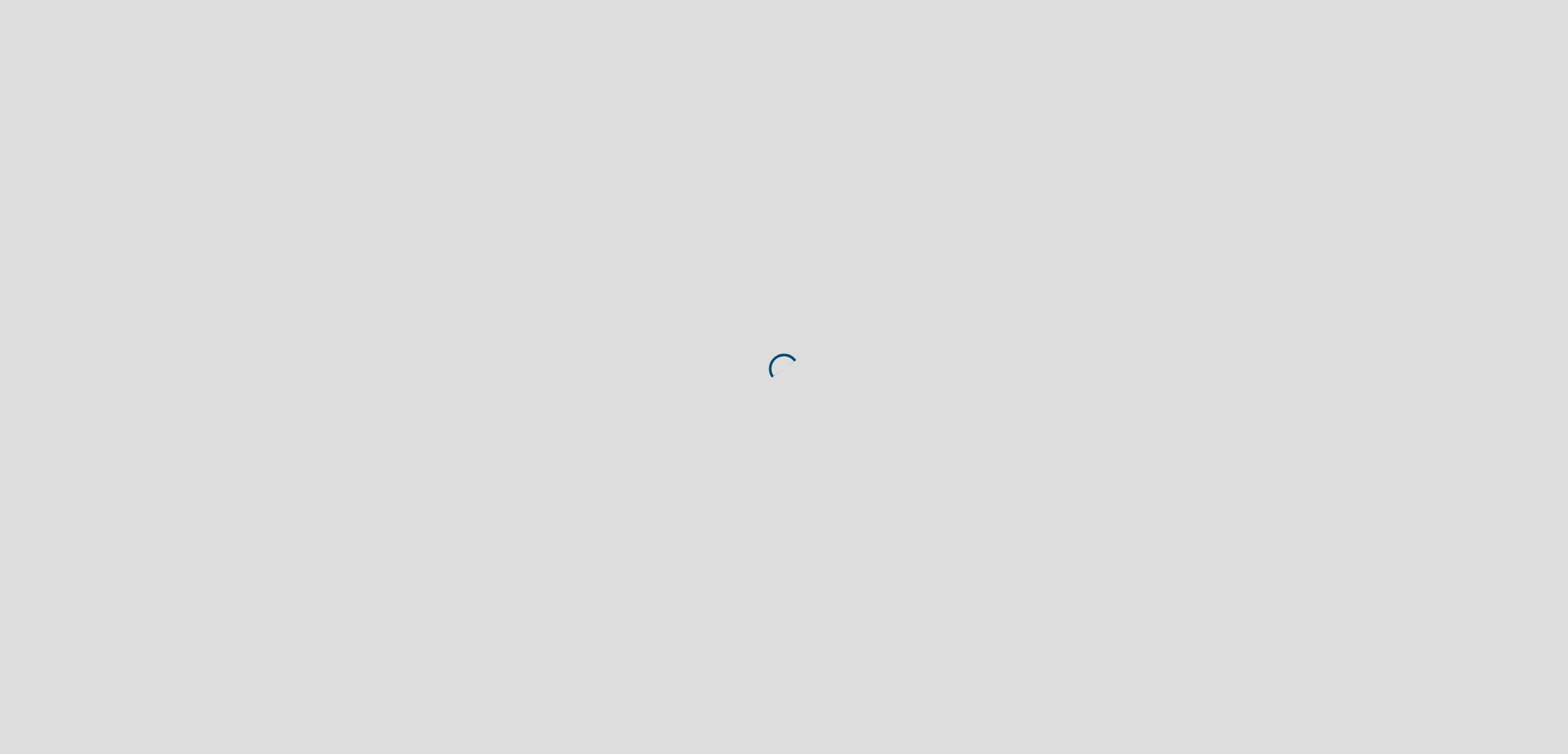 scroll, scrollTop: 0, scrollLeft: 0, axis: both 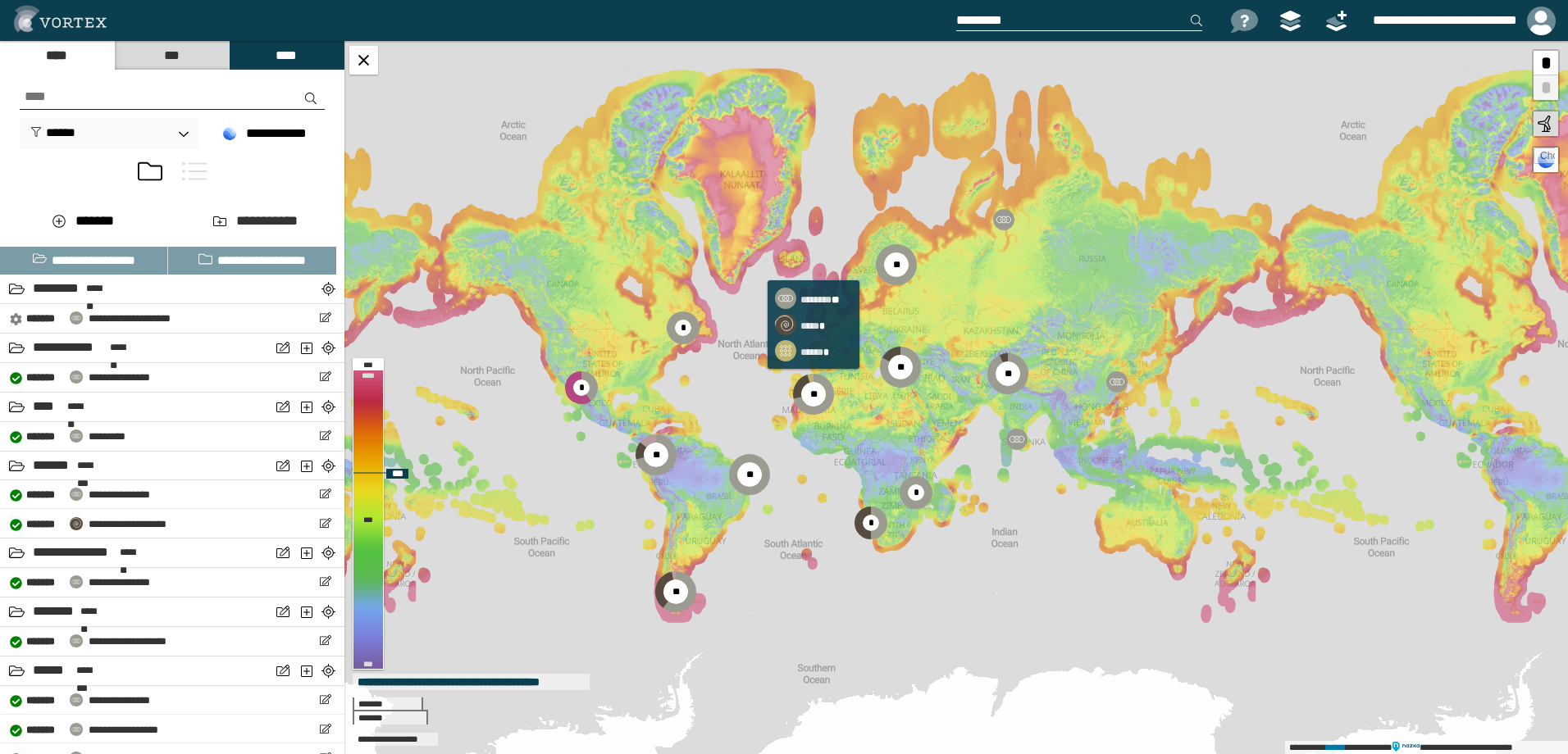drag, startPoint x: 885, startPoint y: 357, endPoint x: 817, endPoint y: 382, distance: 72.44998 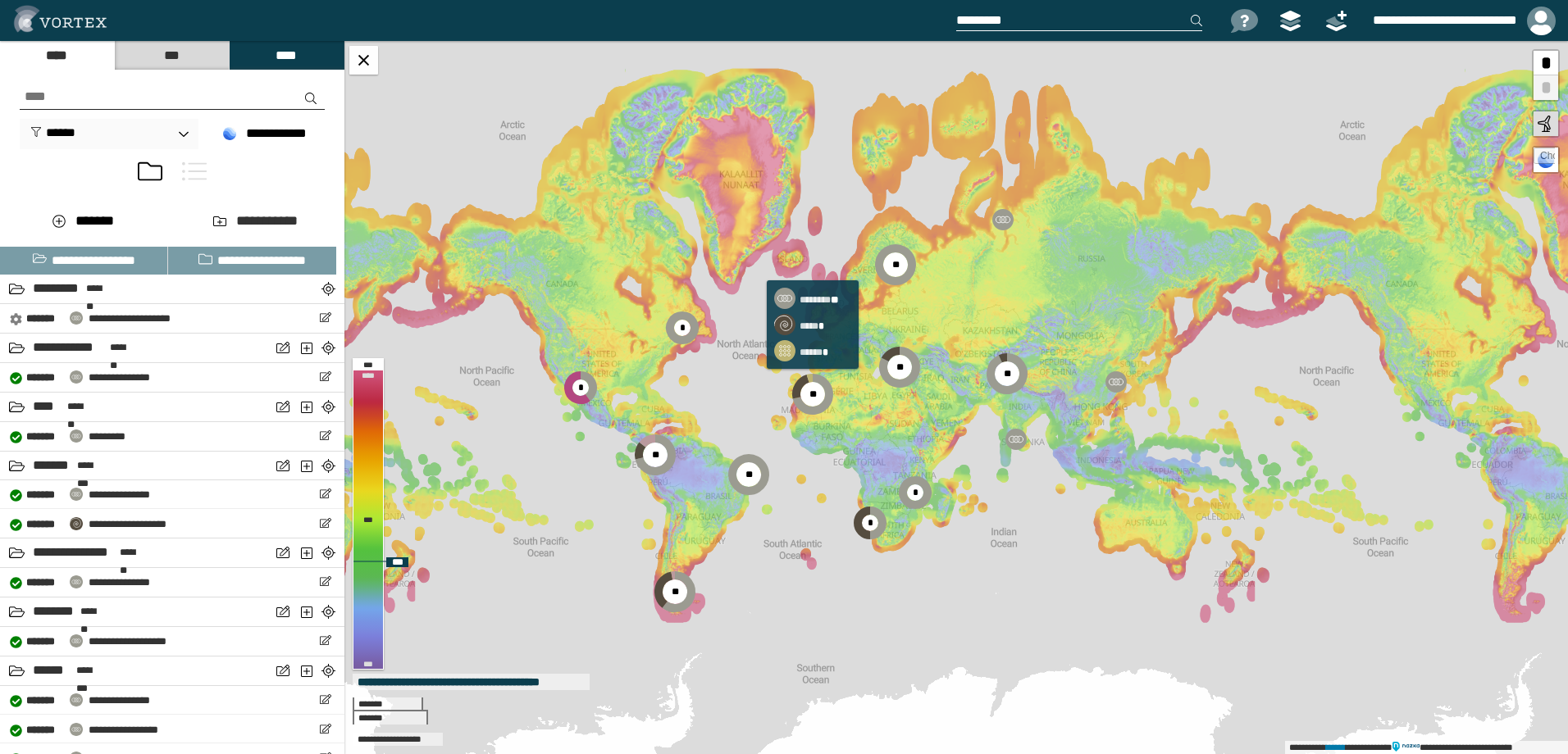 click 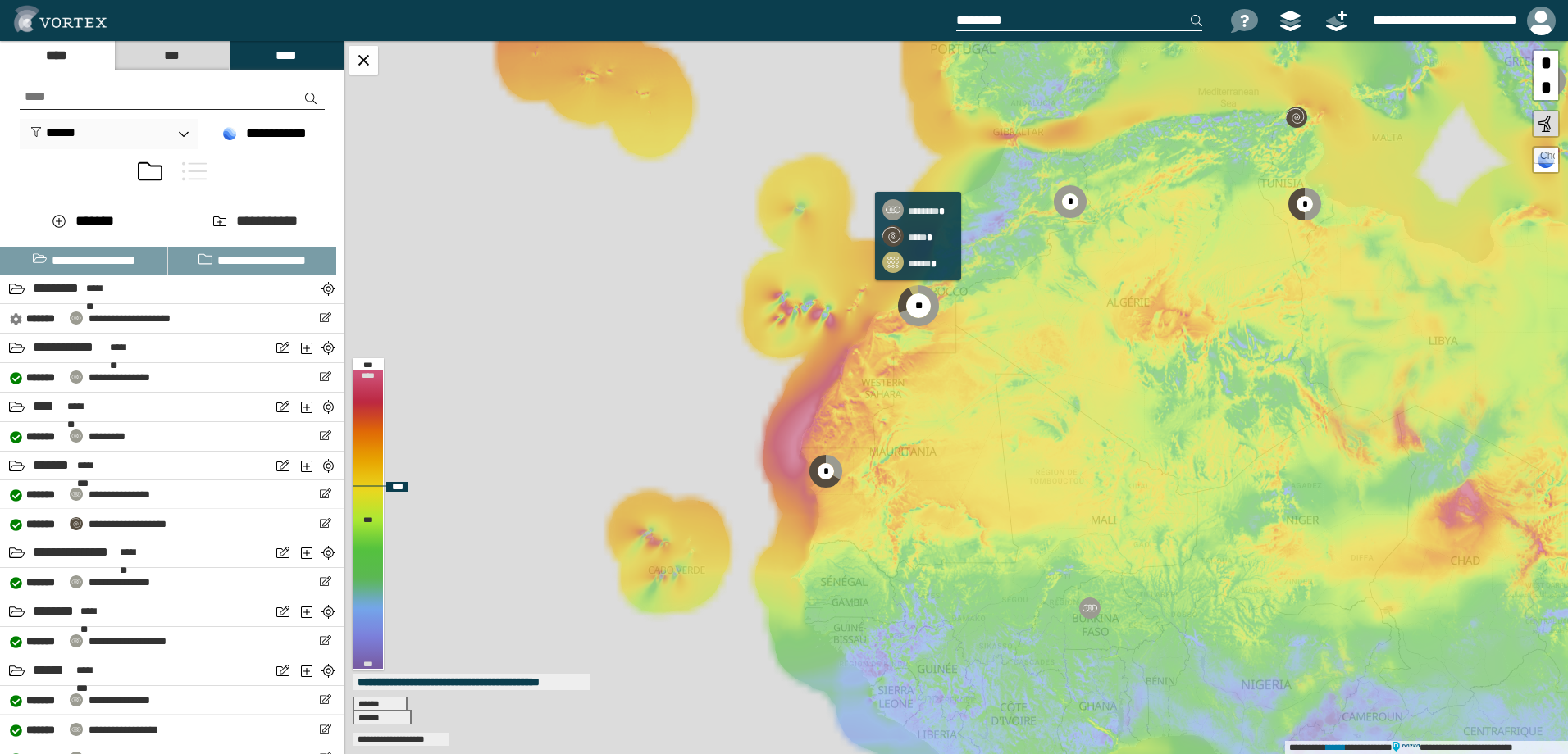 click 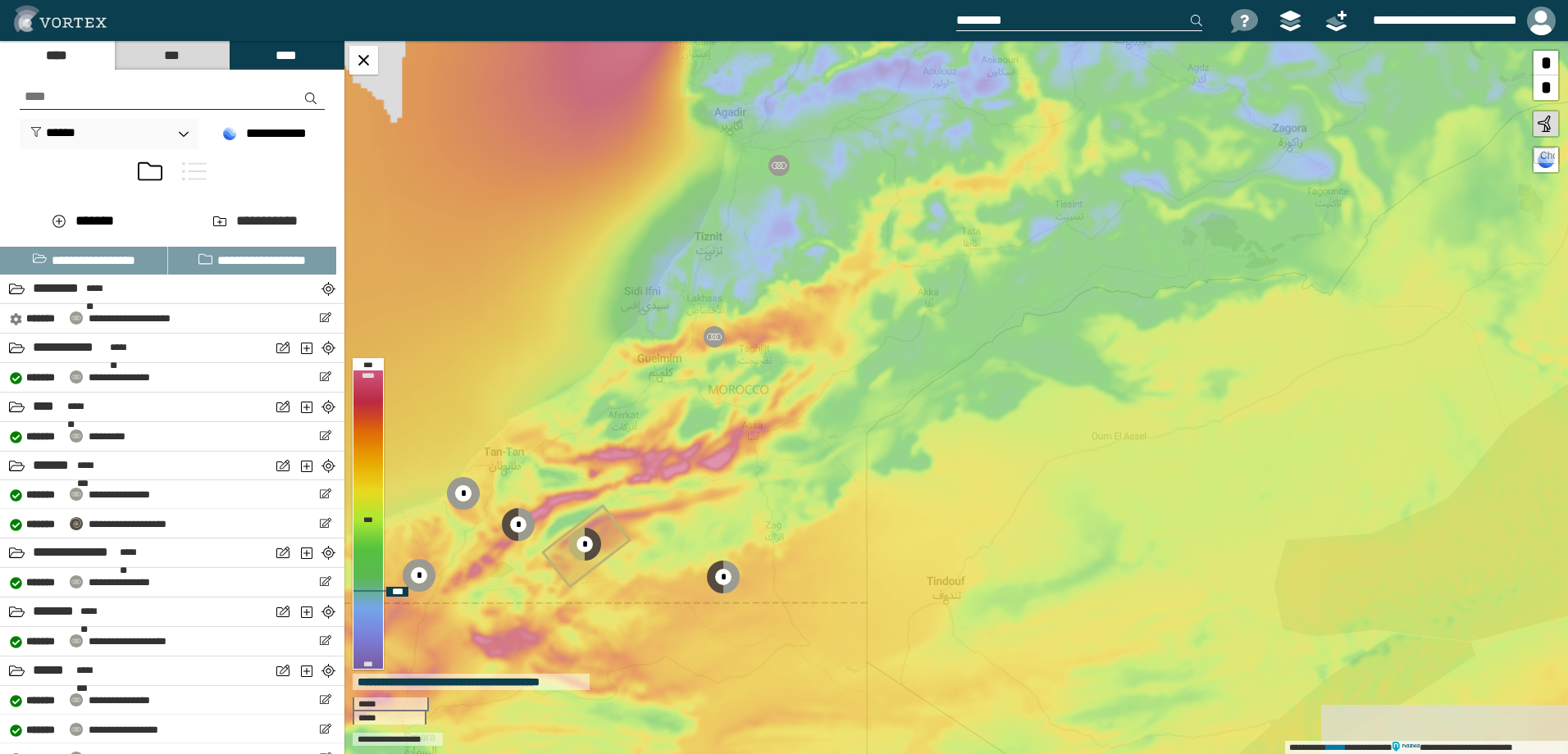 drag, startPoint x: 1053, startPoint y: 302, endPoint x: 698, endPoint y: 265, distance: 356.92296 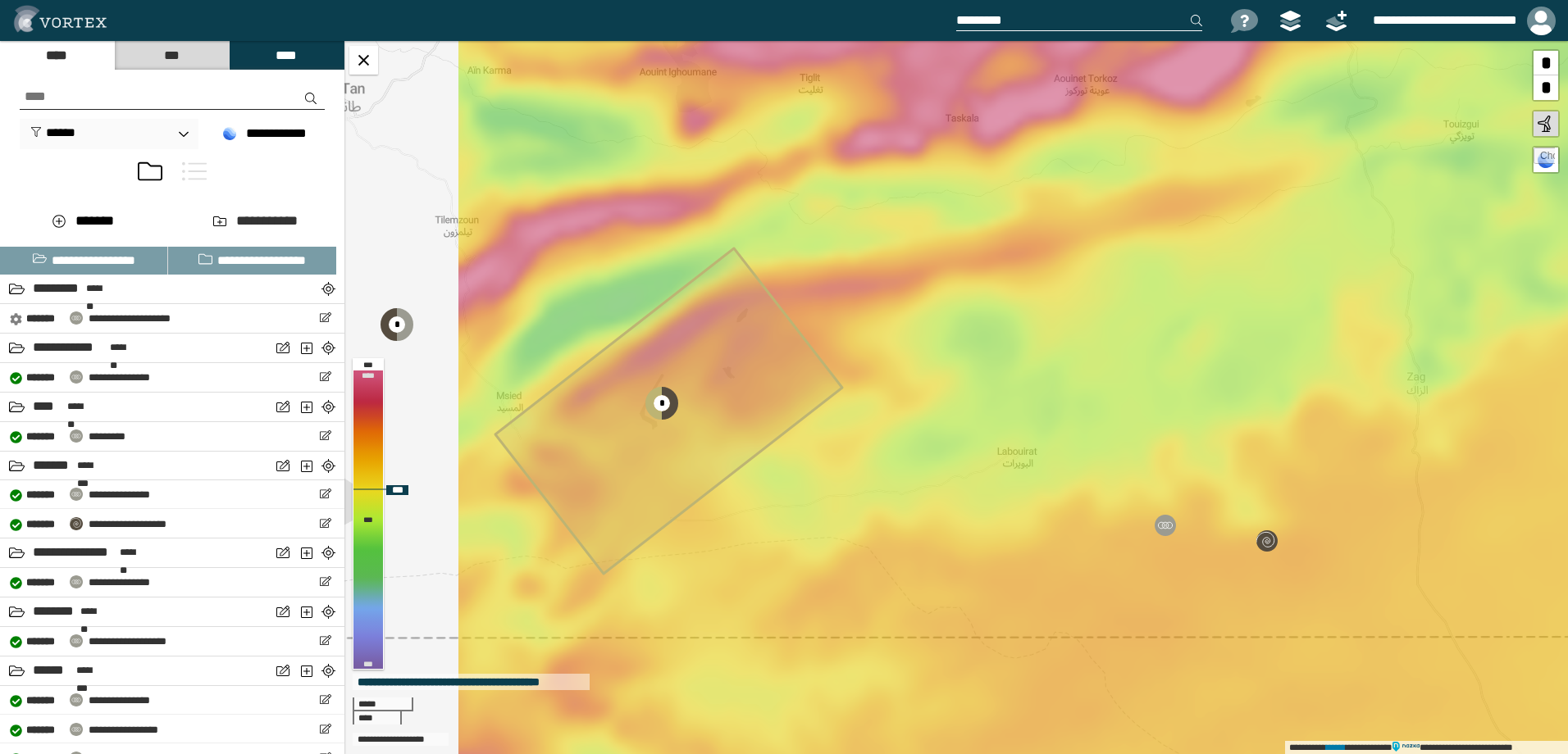 drag, startPoint x: 691, startPoint y: 475, endPoint x: 832, endPoint y: 443, distance: 144.58561 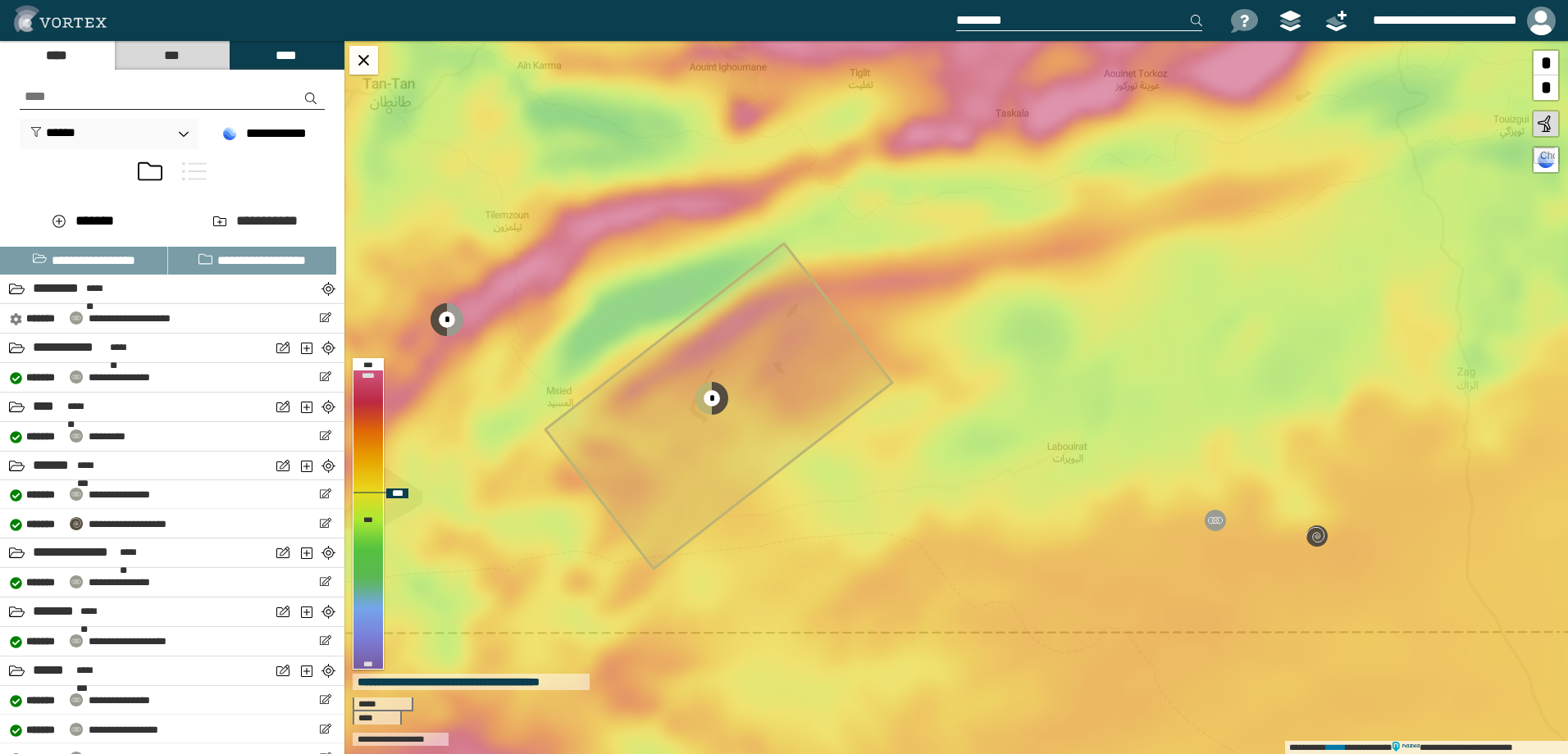 click 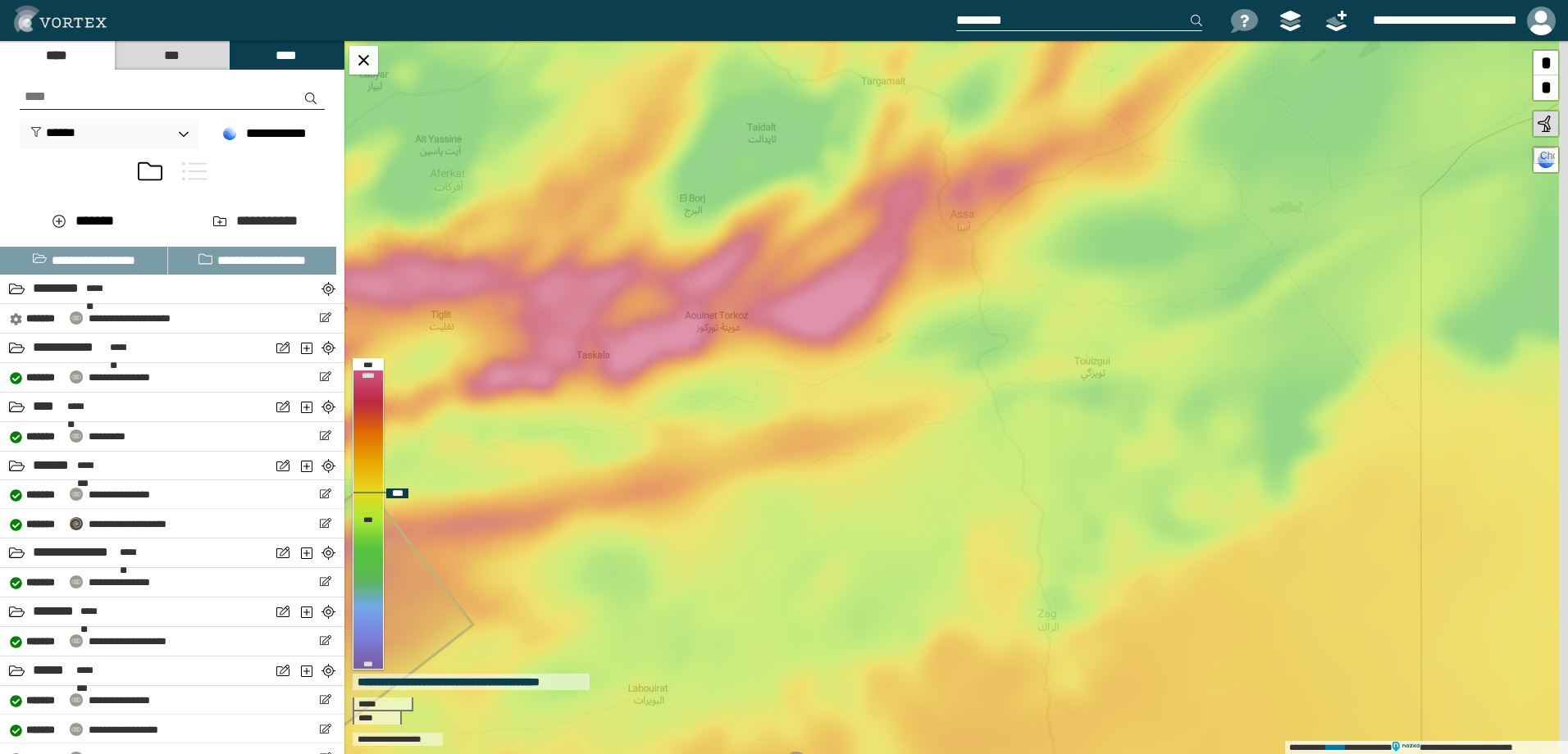 drag, startPoint x: 1133, startPoint y: 271, endPoint x: 639, endPoint y: 516, distance: 551.4173 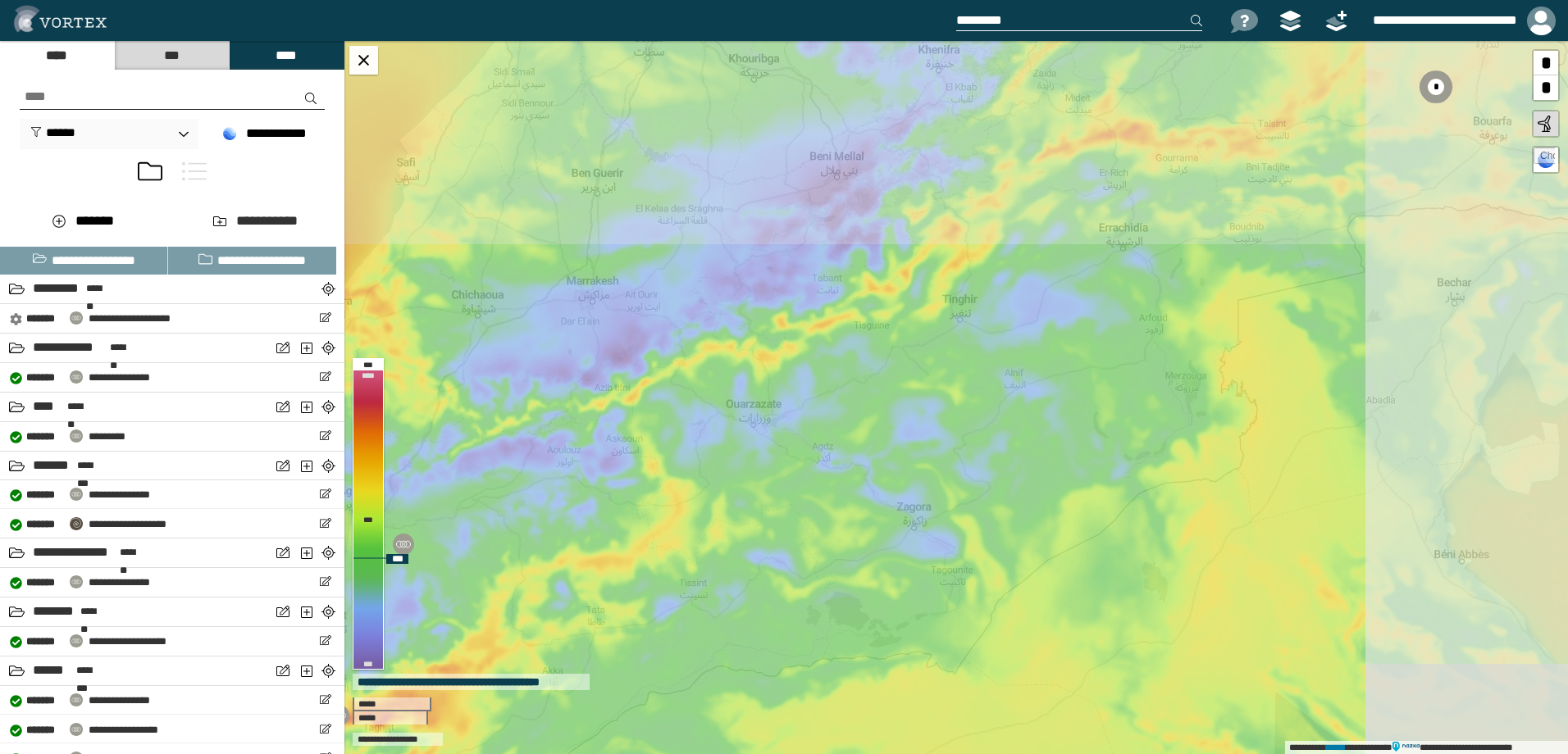 drag, startPoint x: 1024, startPoint y: 280, endPoint x: 695, endPoint y: 629, distance: 479.6269 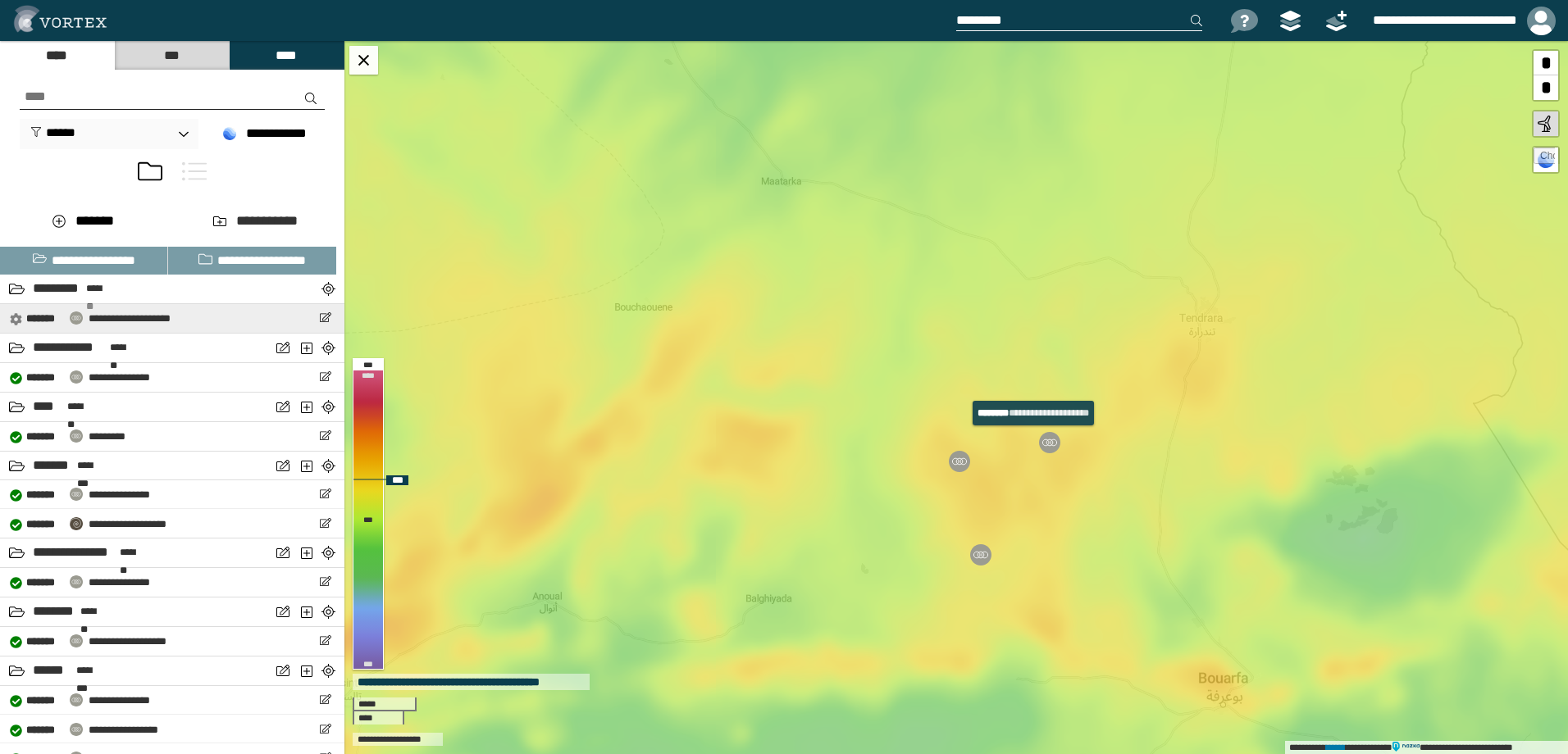 click at bounding box center [1050, 443] 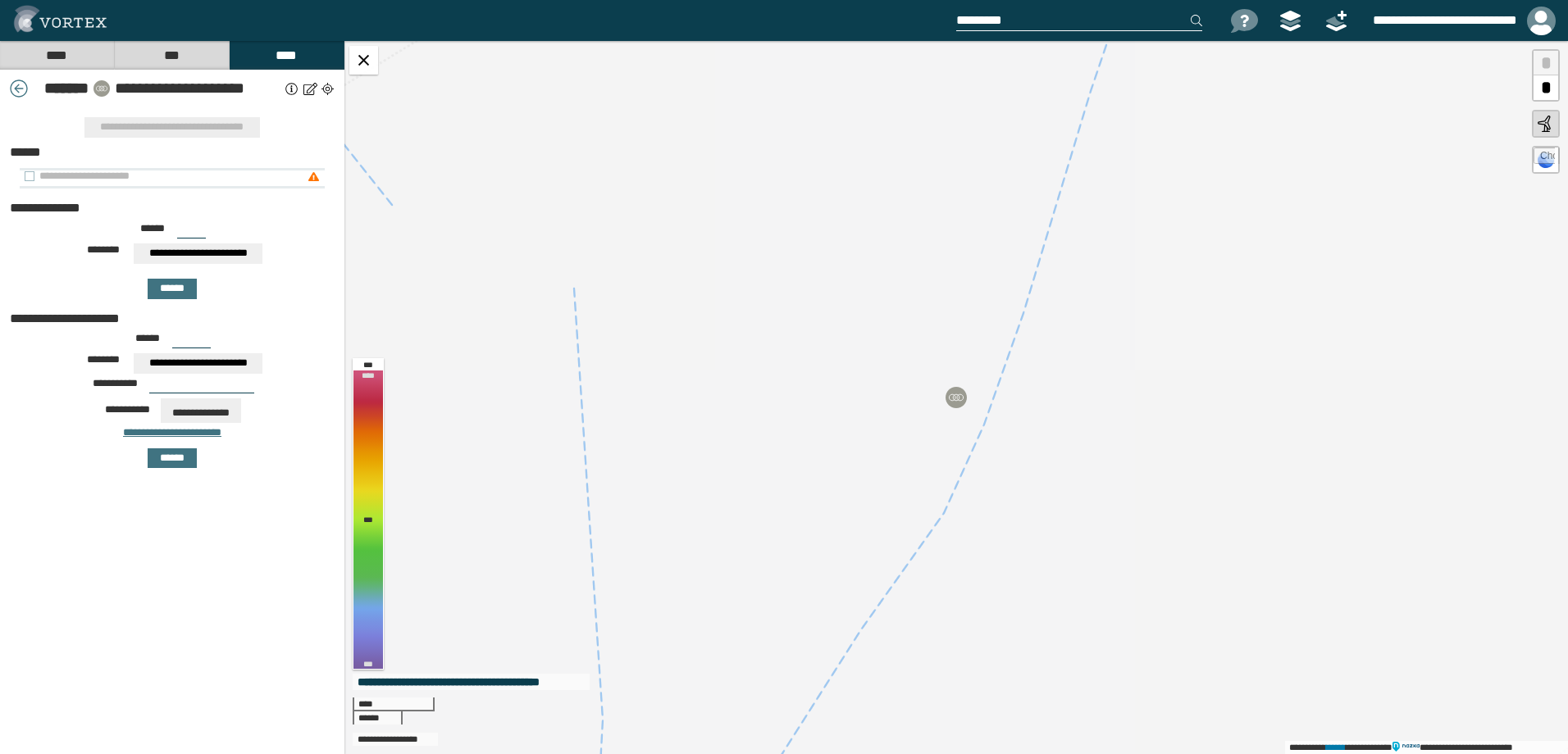 click on "**********" at bounding box center (163, 176) 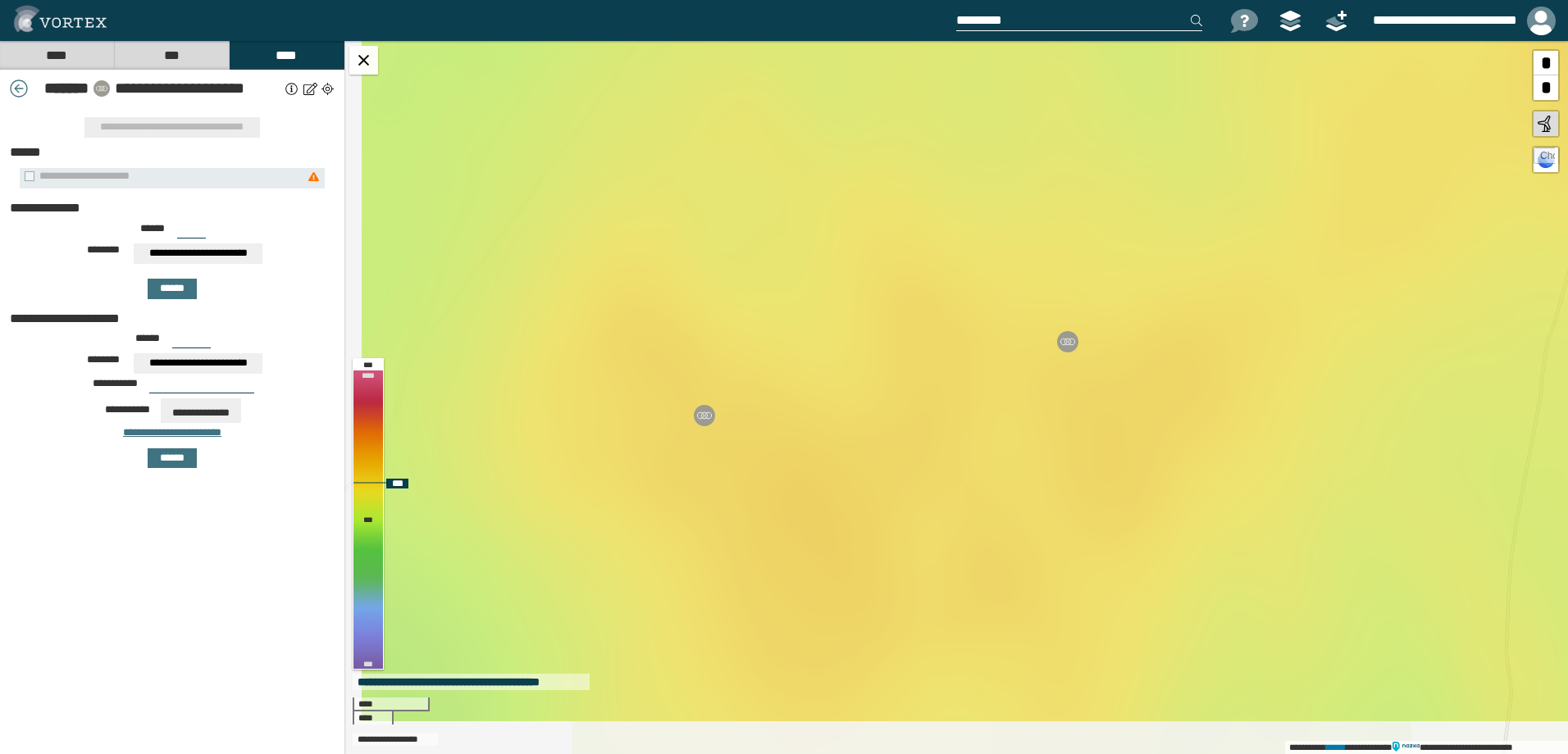 drag, startPoint x: 873, startPoint y: 416, endPoint x: 990, endPoint y: 369, distance: 126.08727 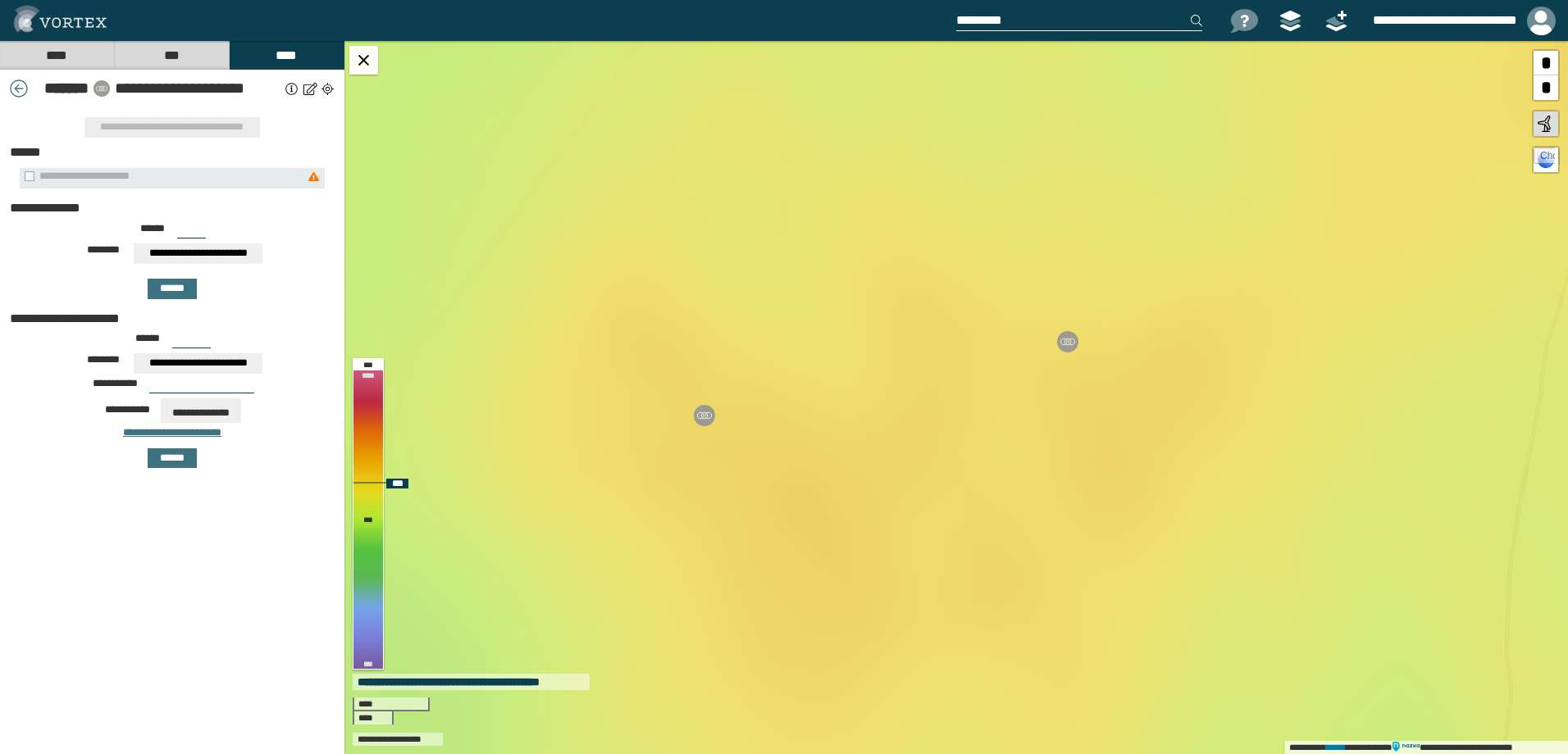click on "**********" at bounding box center [956, 397] 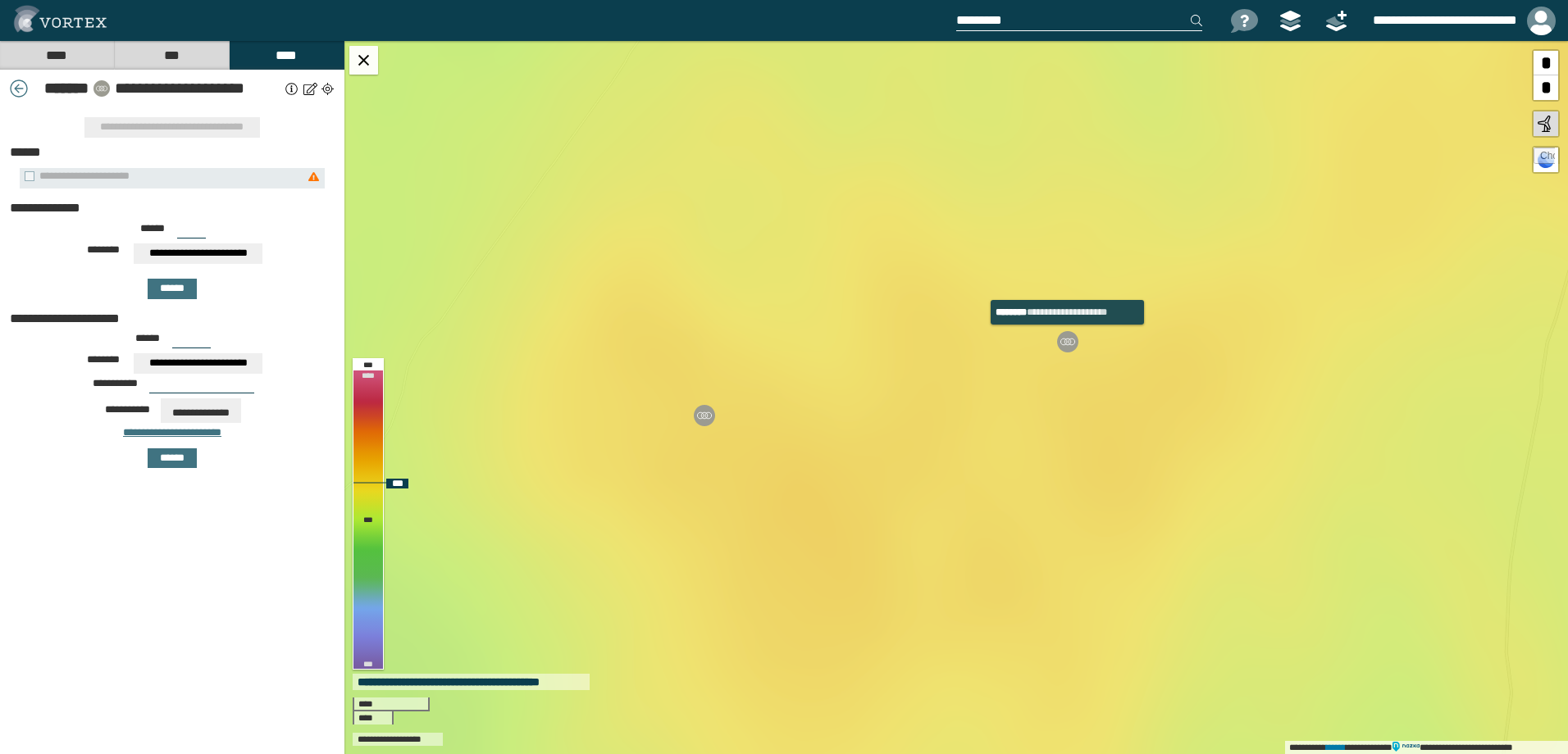 click at bounding box center [1068, 342] 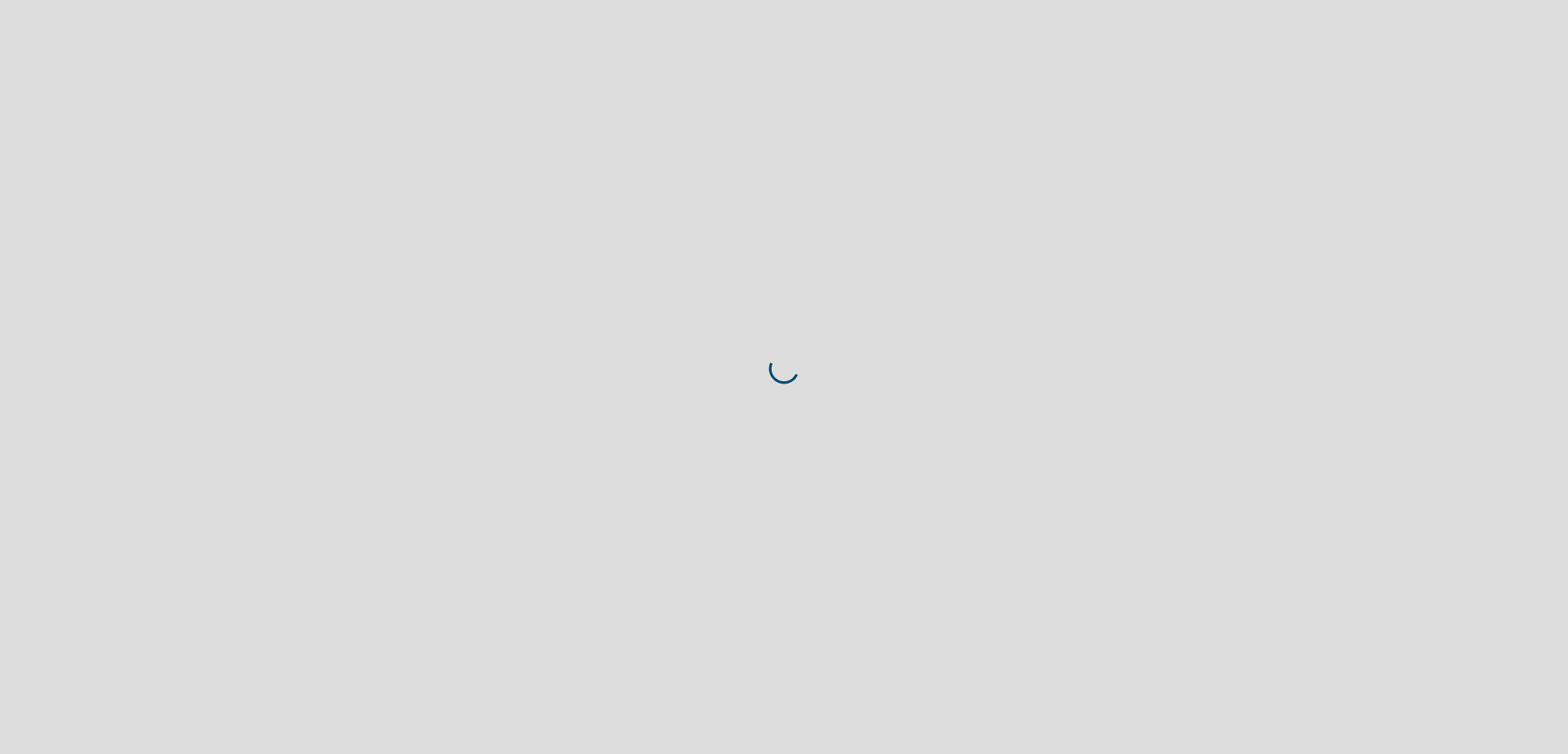 scroll, scrollTop: 0, scrollLeft: 0, axis: both 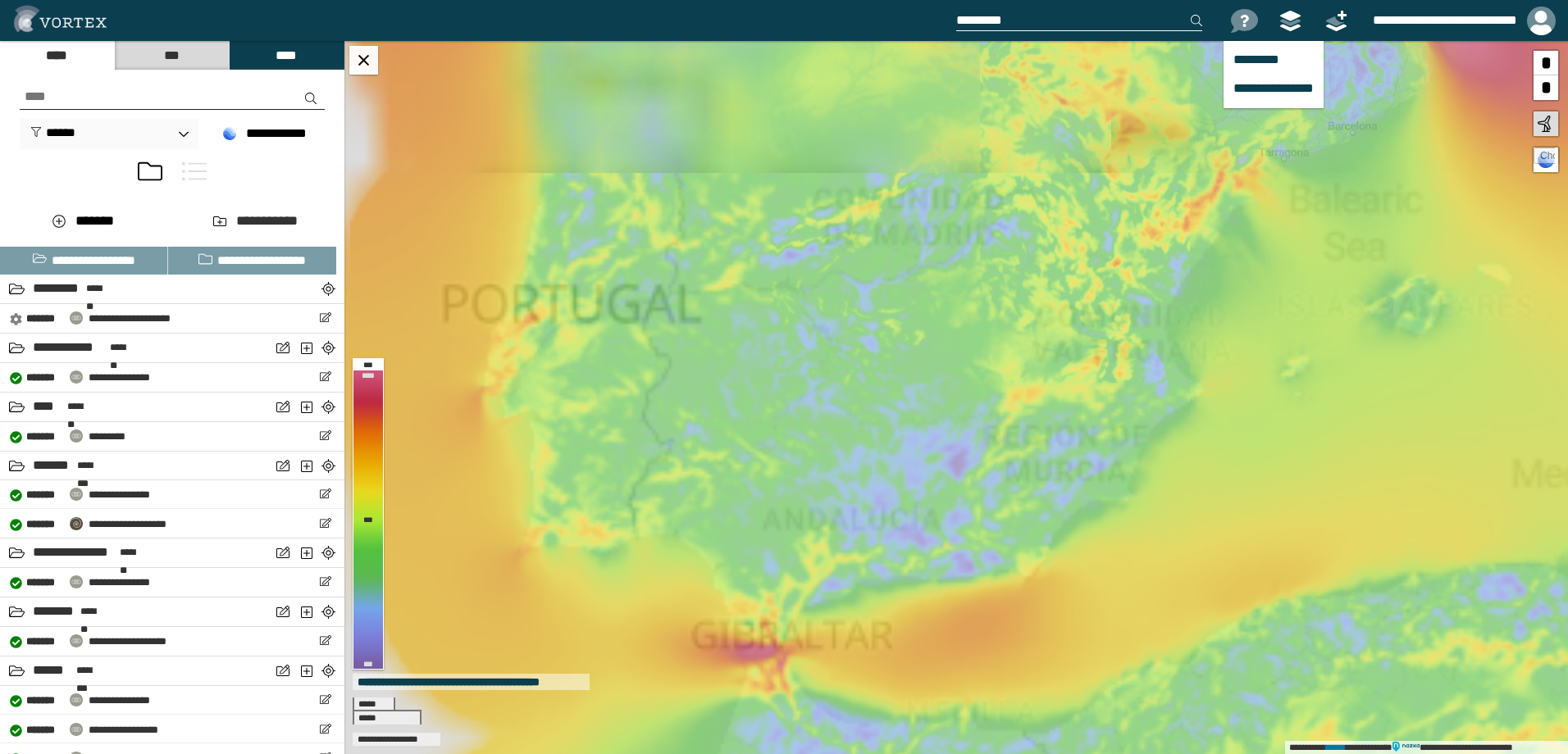 drag, startPoint x: 893, startPoint y: 379, endPoint x: 1245, endPoint y: 5, distance: 513.5952 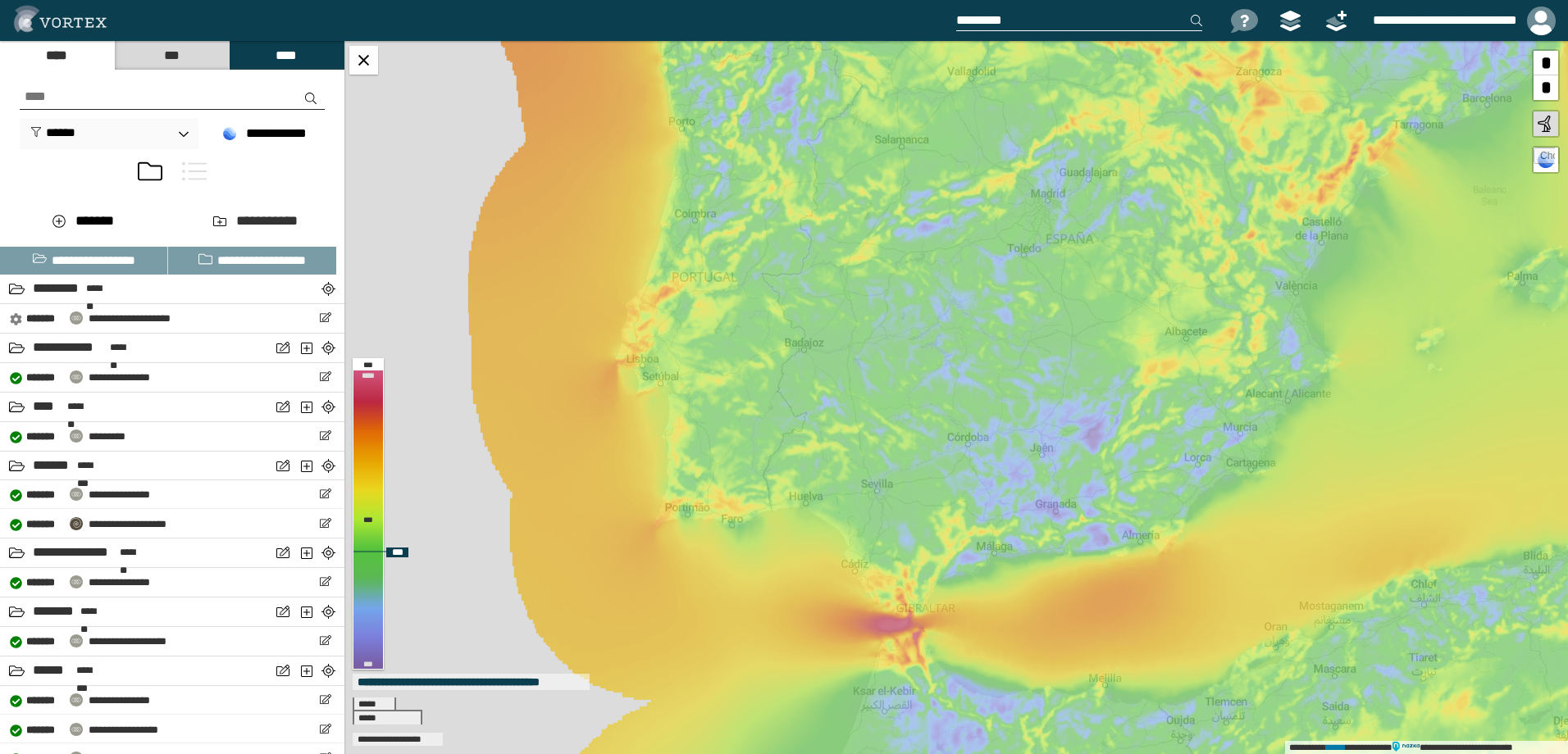 drag, startPoint x: 897, startPoint y: 237, endPoint x: 1072, endPoint y: 16, distance: 281.8971 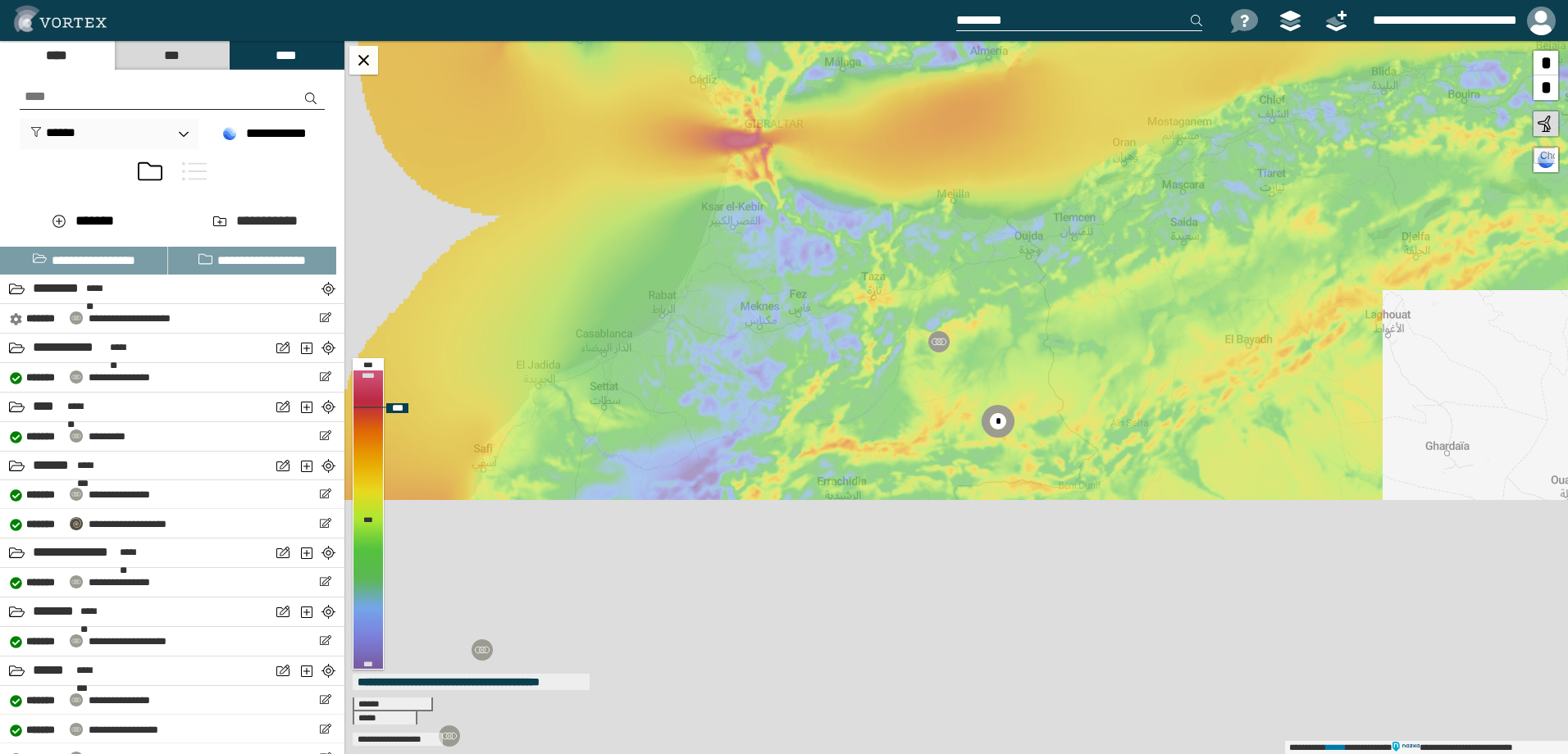 drag, startPoint x: 967, startPoint y: 501, endPoint x: 759, endPoint y: 150, distance: 408.00123 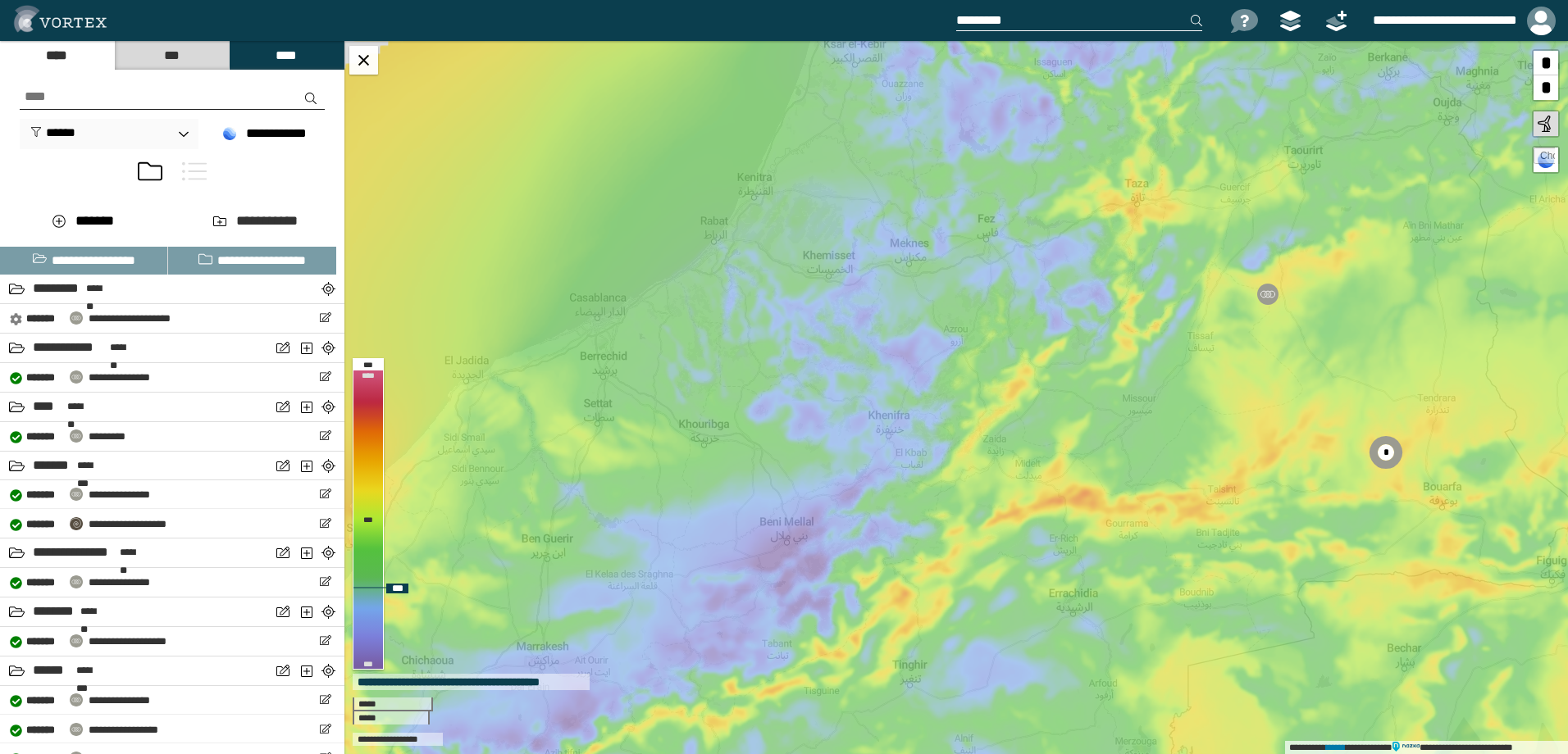 drag, startPoint x: 847, startPoint y: 288, endPoint x: 959, endPoint y: 257, distance: 116.21101 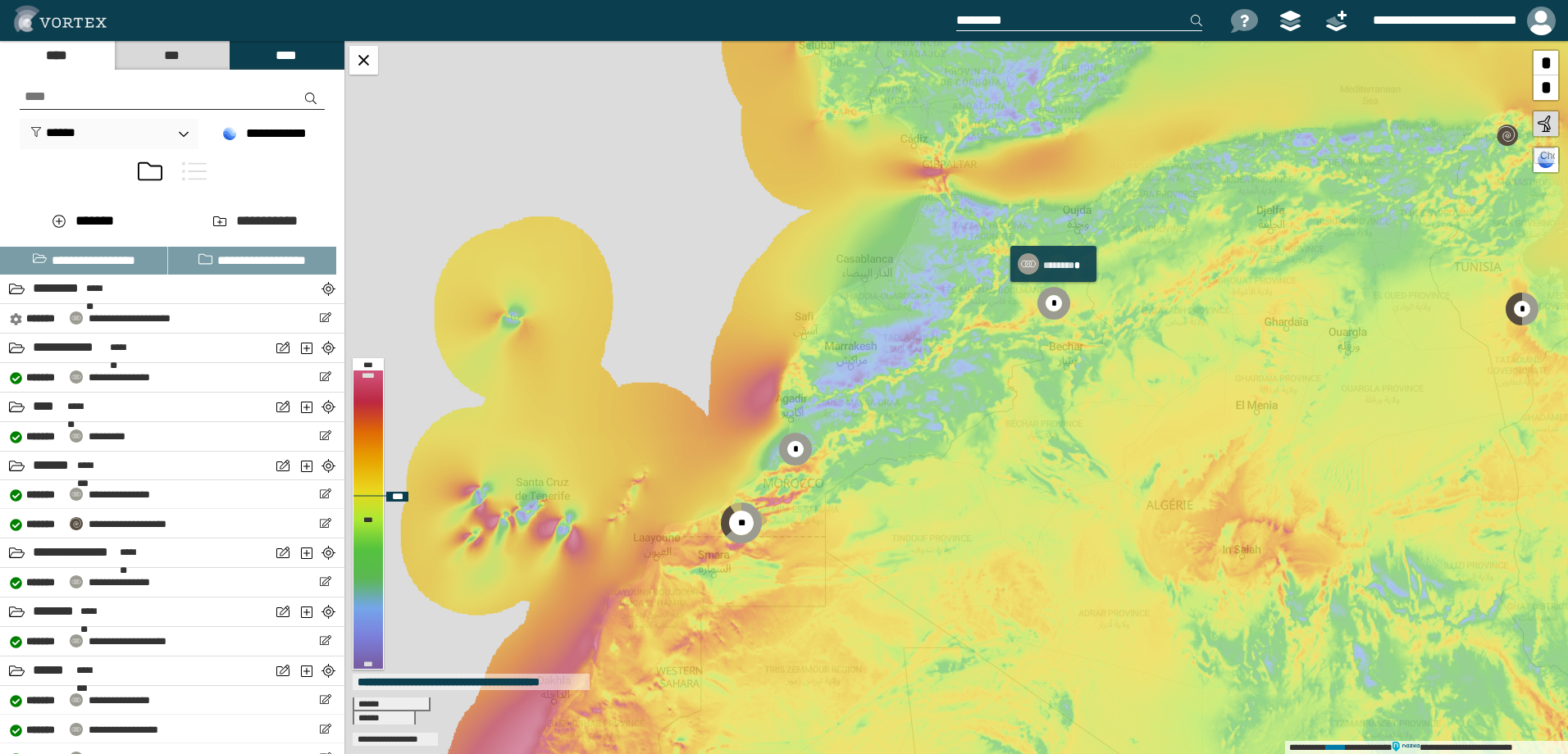 click 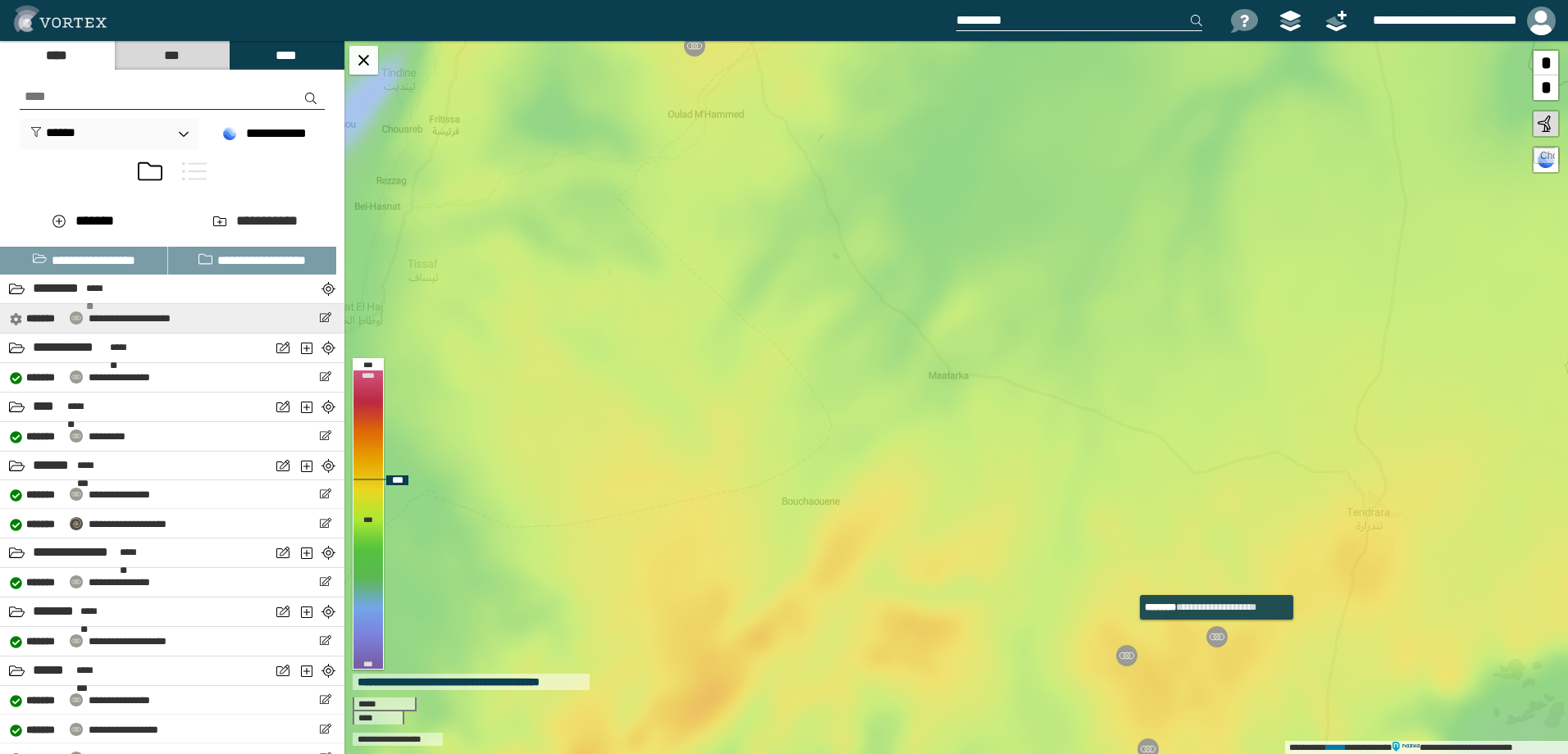 click at bounding box center [1217, 637] 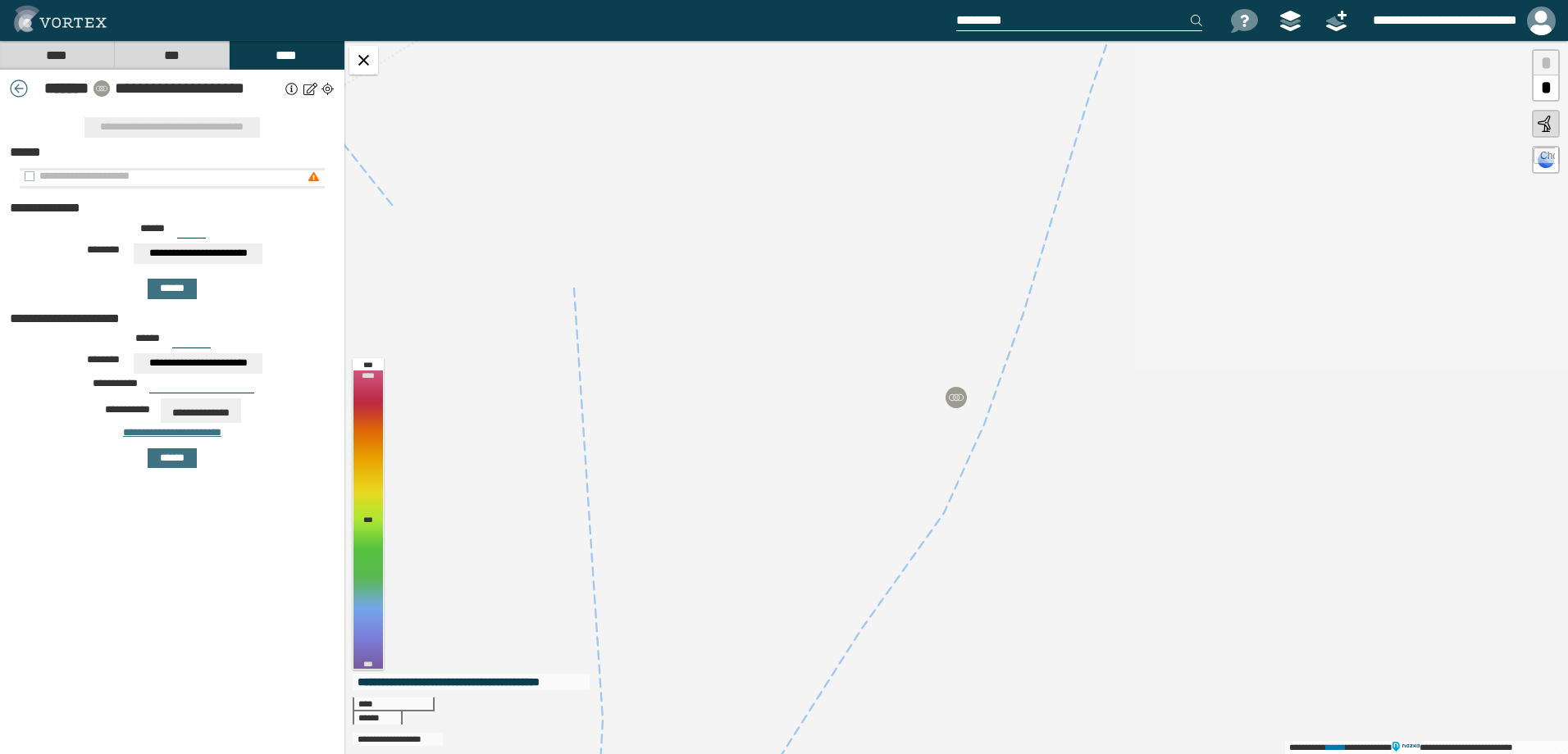 click on "**********" at bounding box center [163, 176] 